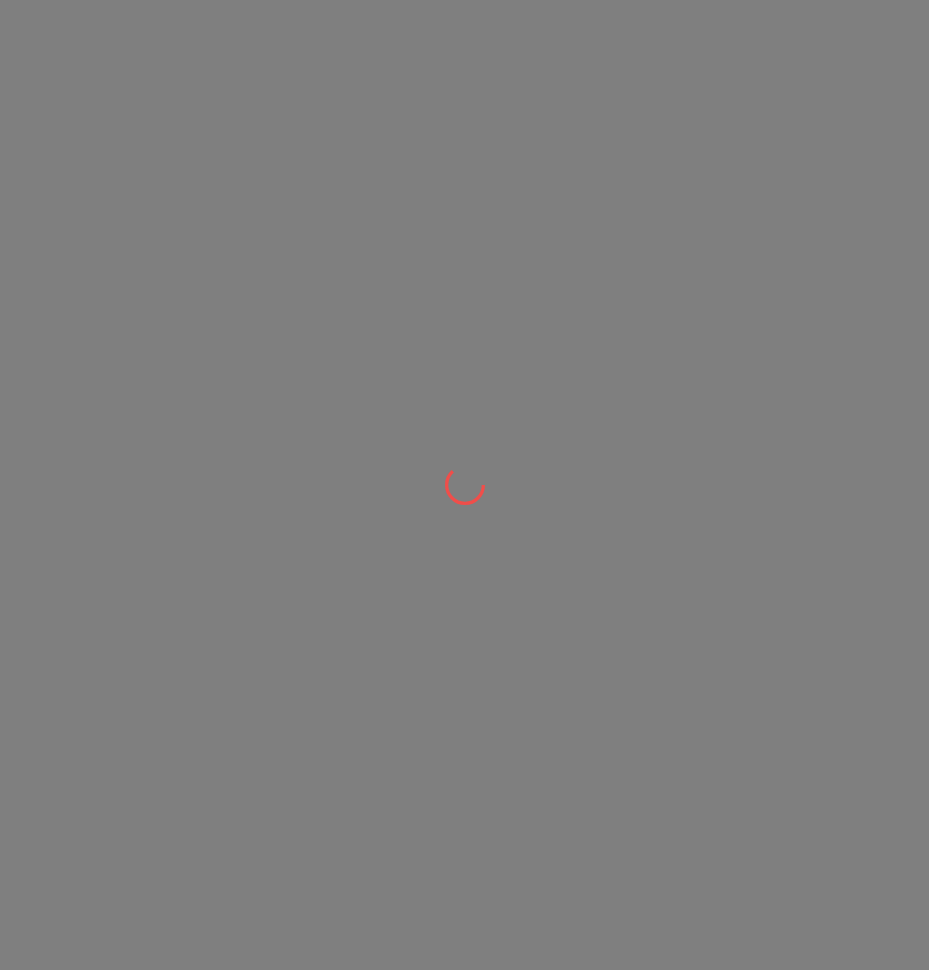 scroll, scrollTop: 0, scrollLeft: 0, axis: both 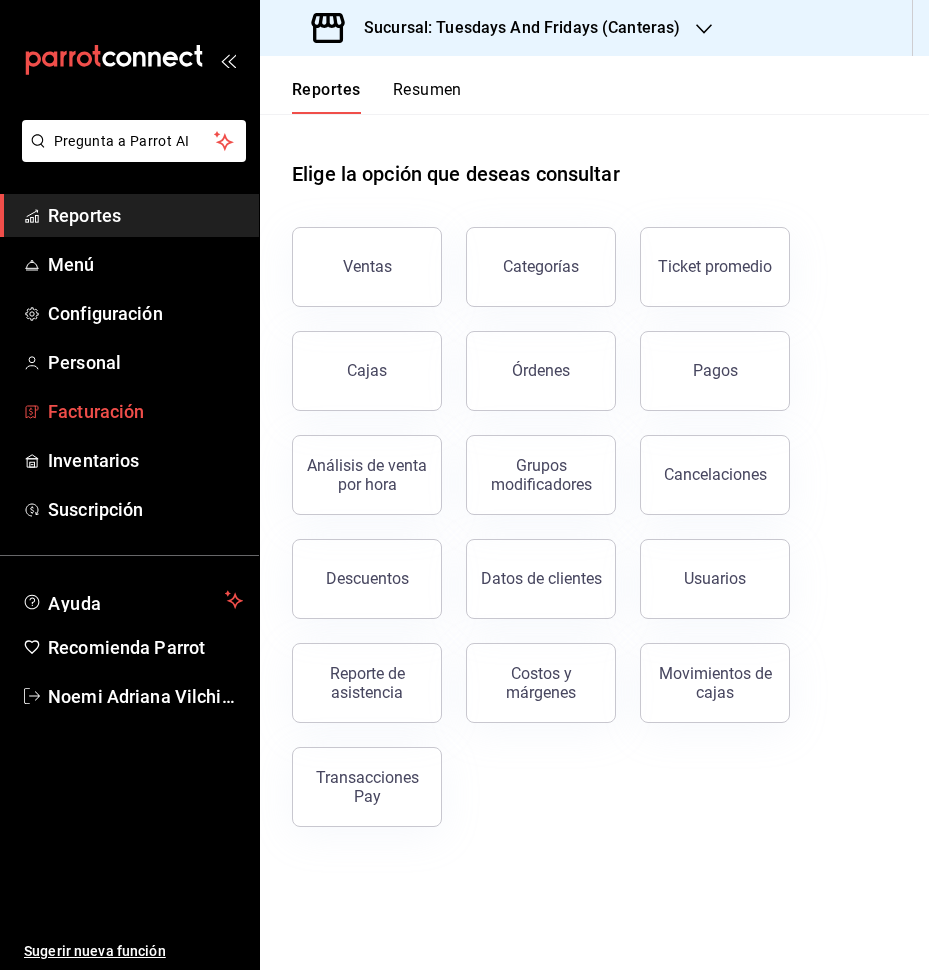 click on "Facturación" at bounding box center [145, 411] 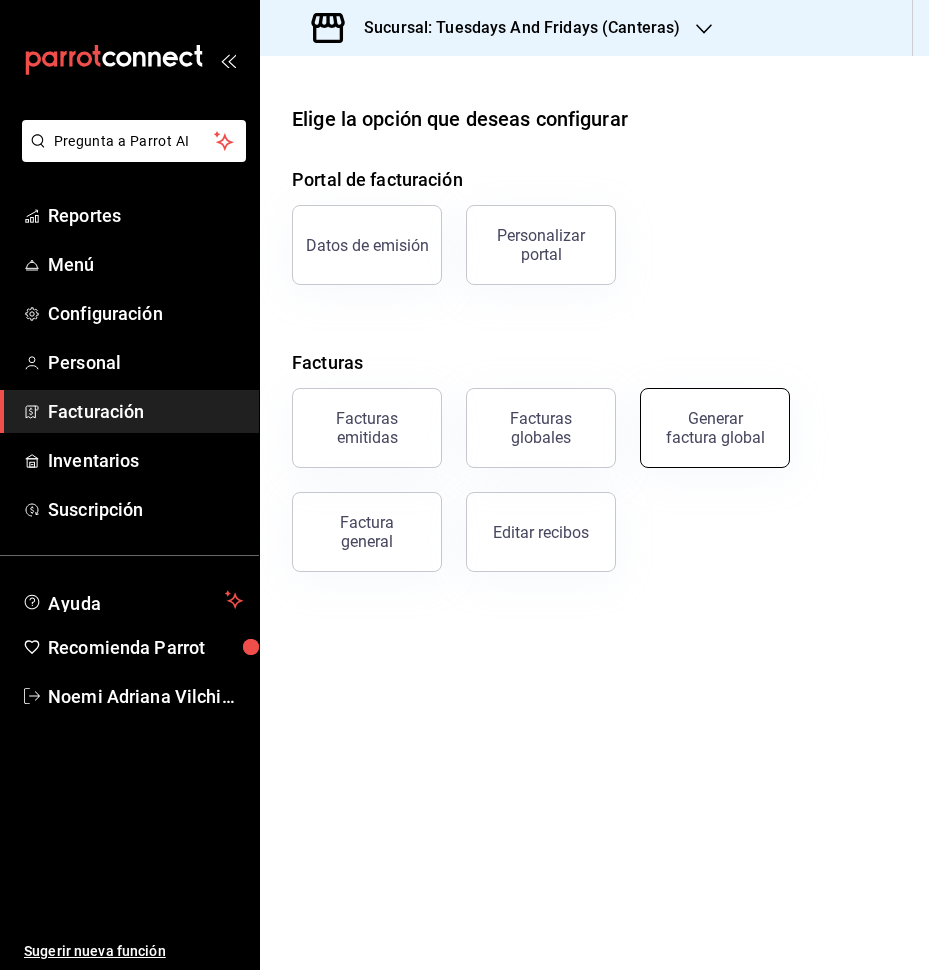 click on "Generar factura global" at bounding box center (715, 428) 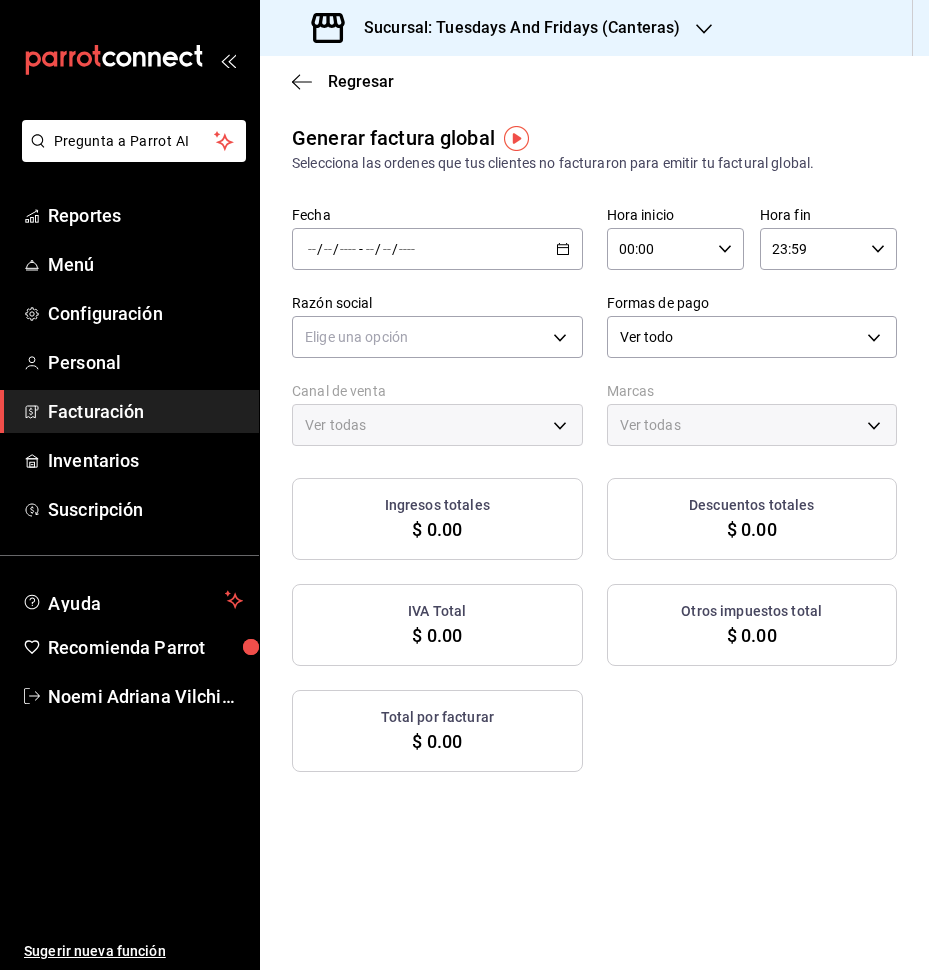 type on "PARROT,UBER_EATS,RAPPI,DIDI_FOOD,ONLINE" 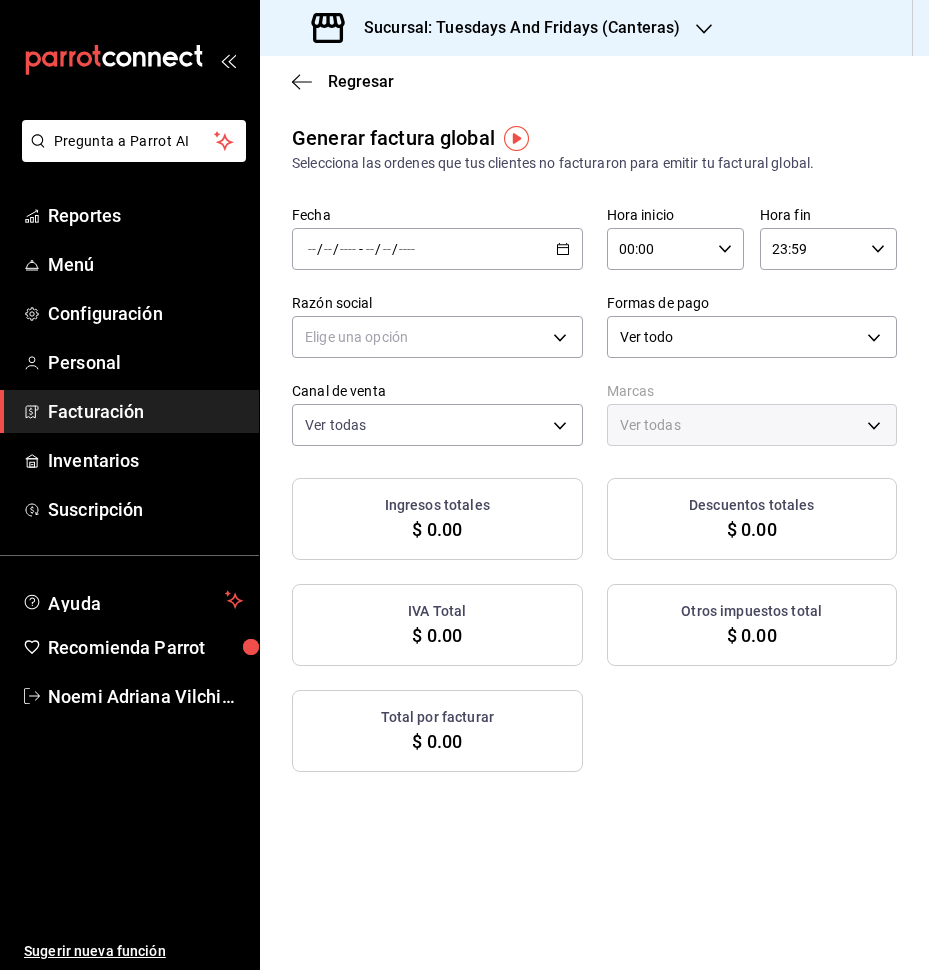 click on "Facturación" at bounding box center (145, 411) 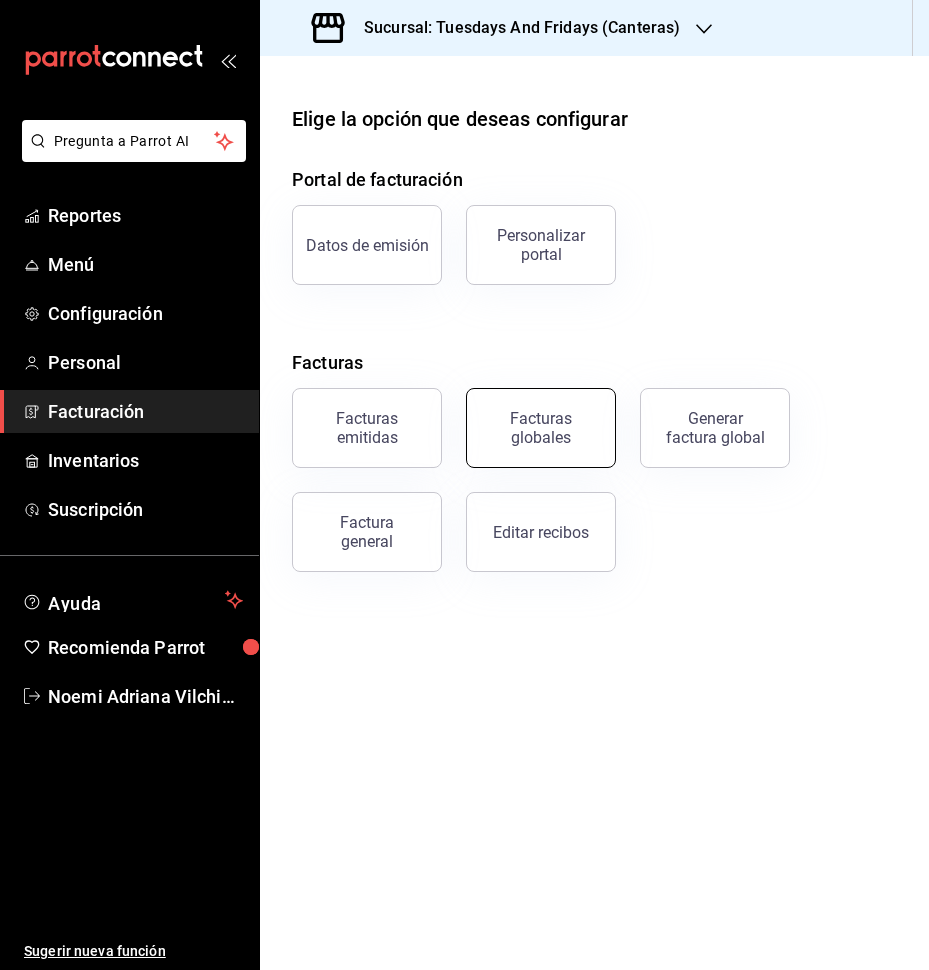 click on "Facturas globales" at bounding box center [541, 428] 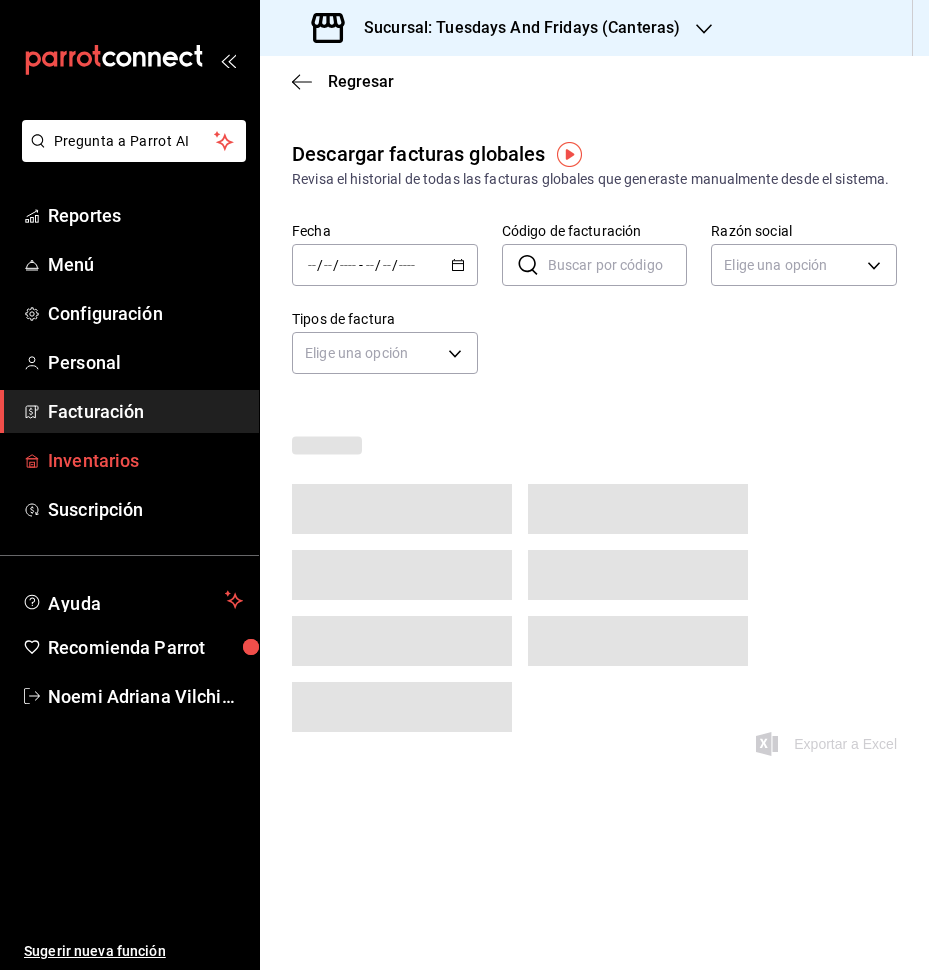 click on "Inventarios" at bounding box center [145, 460] 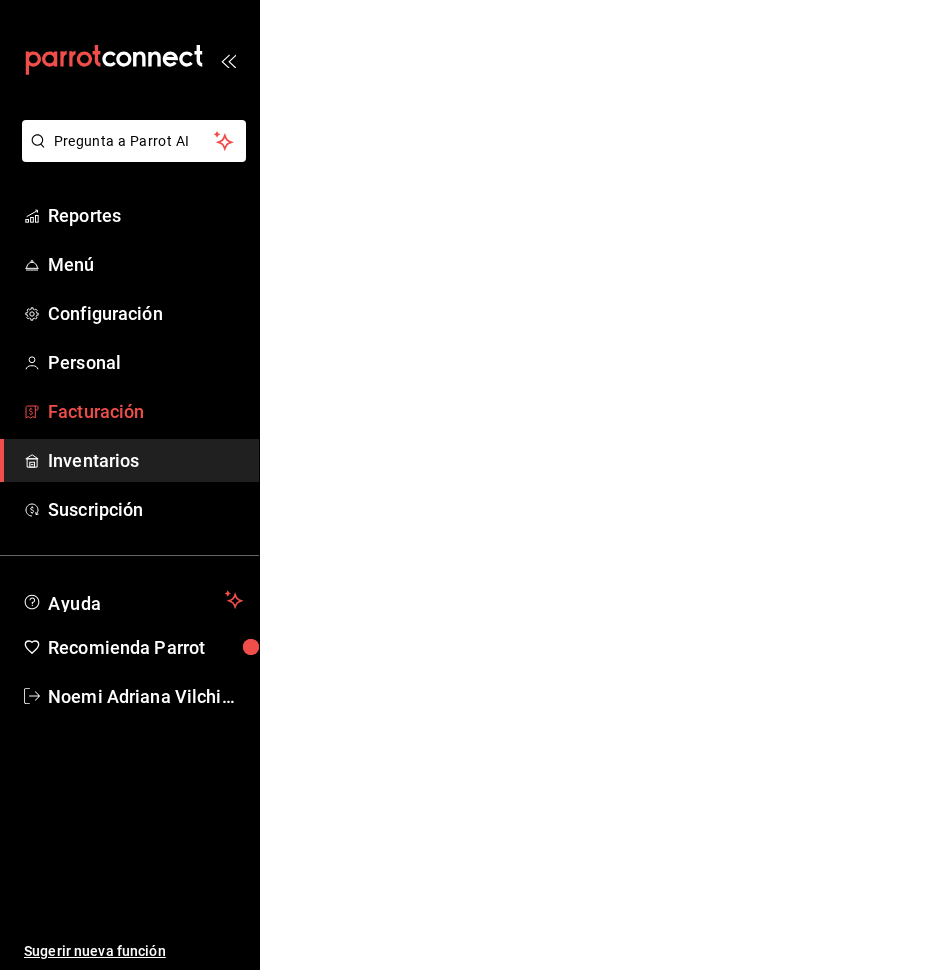 click on "Facturación" at bounding box center [145, 411] 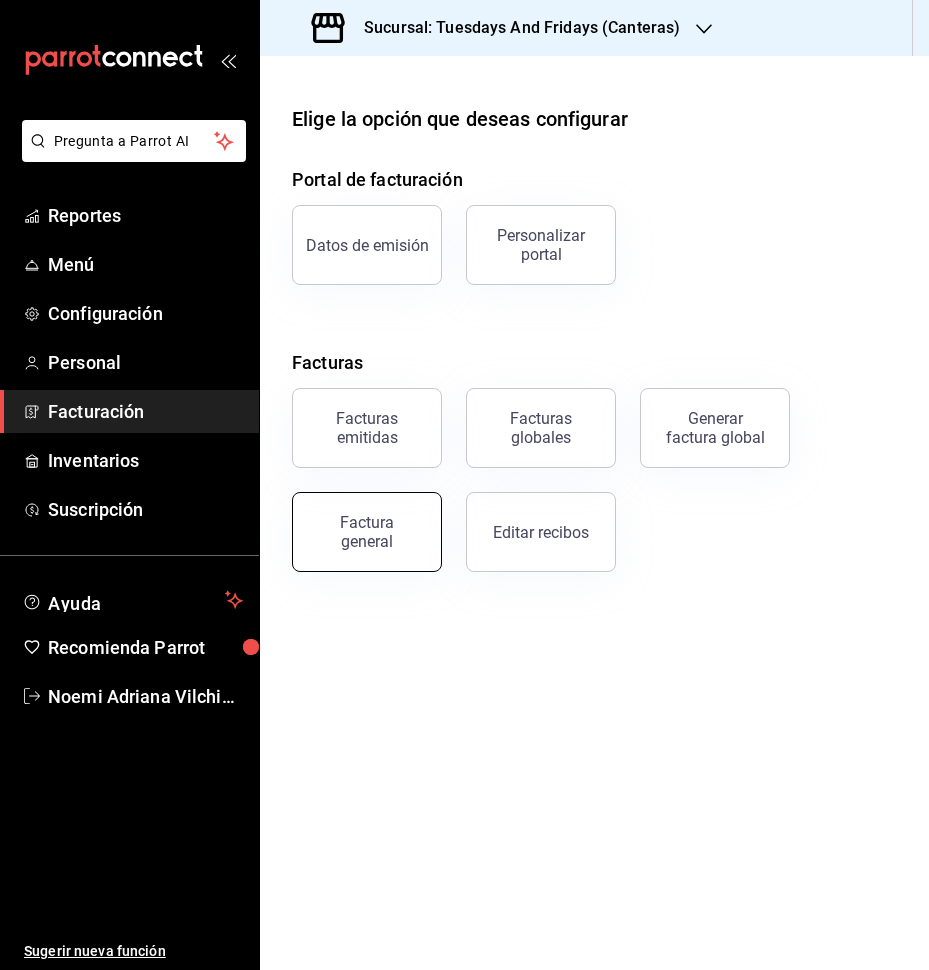 click on "Factura general" at bounding box center (367, 532) 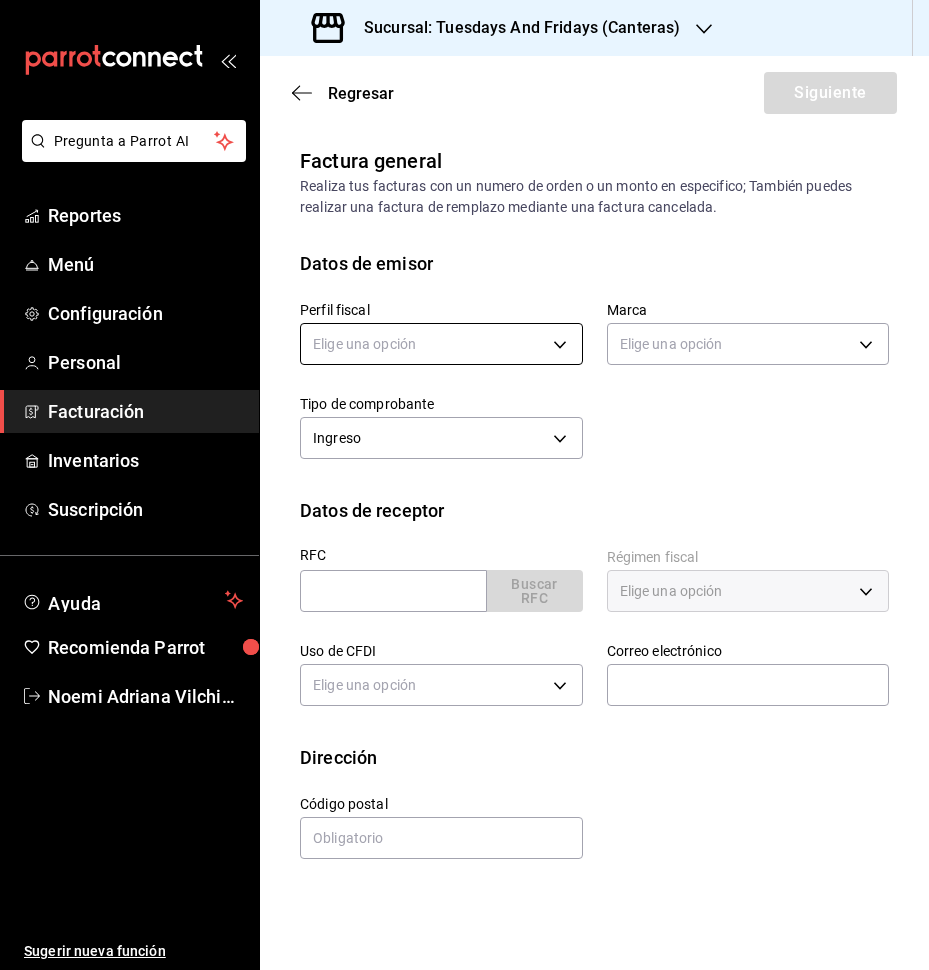 click on "Pregunta a Parrot AI Reportes   Menú   Configuración   Personal   Facturación   Inventarios   Suscripción   Ayuda Recomienda Parrot   [FIRST] [LAST]   Sugerir nueva función   Sucursal: Tuesdays And Fridays (Canteras) Regresar Siguiente Factura general Realiza tus facturas con un numero de orden o un monto en especifico; También puedes realizar una factura de remplazo mediante una factura cancelada. Datos de emisor Perfil fiscal Elige una opción Marca Elige una opción Tipo de comprobante Ingreso I Datos de receptor RFC Buscar RFC Régimen fiscal Elige una opción Uso de CFDI Elige una opción Correo electrónico Dirección Calle # exterior # interior Código postal [POSTAL_CODE] Estado [STATE] ​ Municipio [MUNICIPALITY] ​ Colonia [COLONY] ​ GANA 1 MES GRATIS EN TU SUSCRIPCIÓN AQUÍ Pregunta a Parrot AI Reportes   Menú   Configuración   Personal   Facturación   Inventarios   Suscripción   Ayuda Recomienda Parrot   [FIRST] [LAST]   Sugerir nueva función   Visitar centro de ayuda [PHONE] [PHONE]" at bounding box center (464, 485) 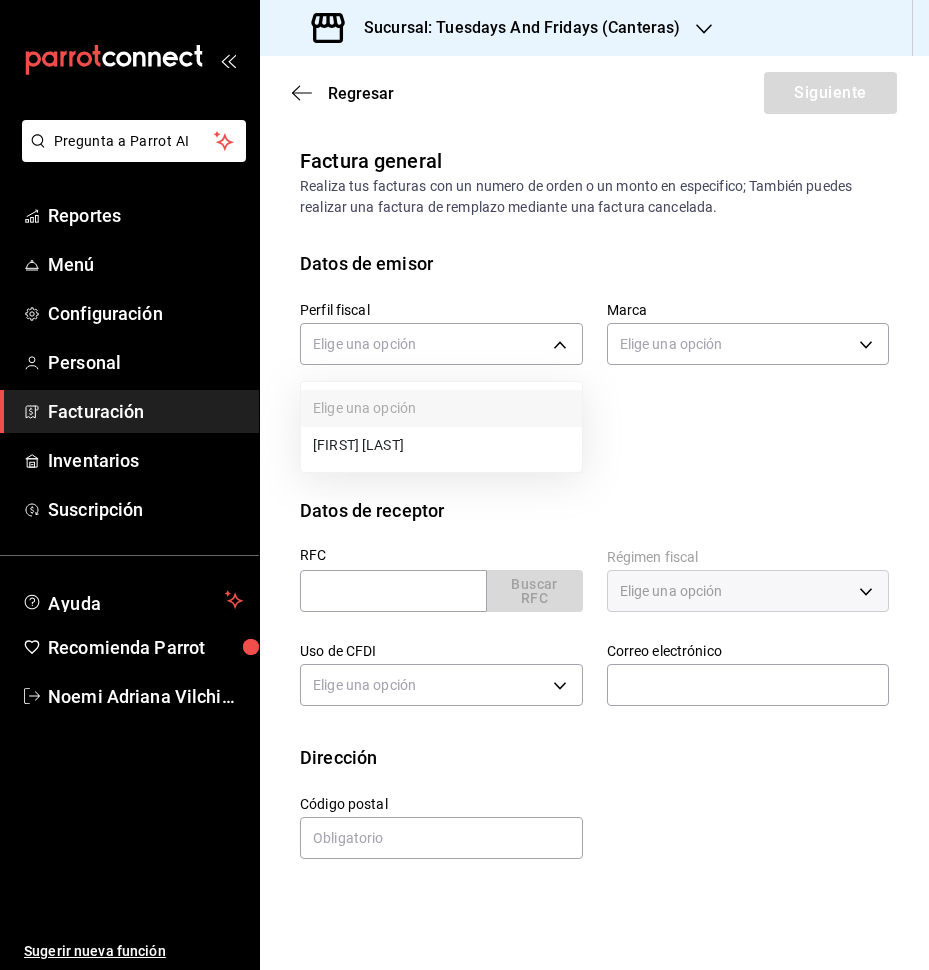 click on "[FIRST] [LAST]" at bounding box center [441, 445] 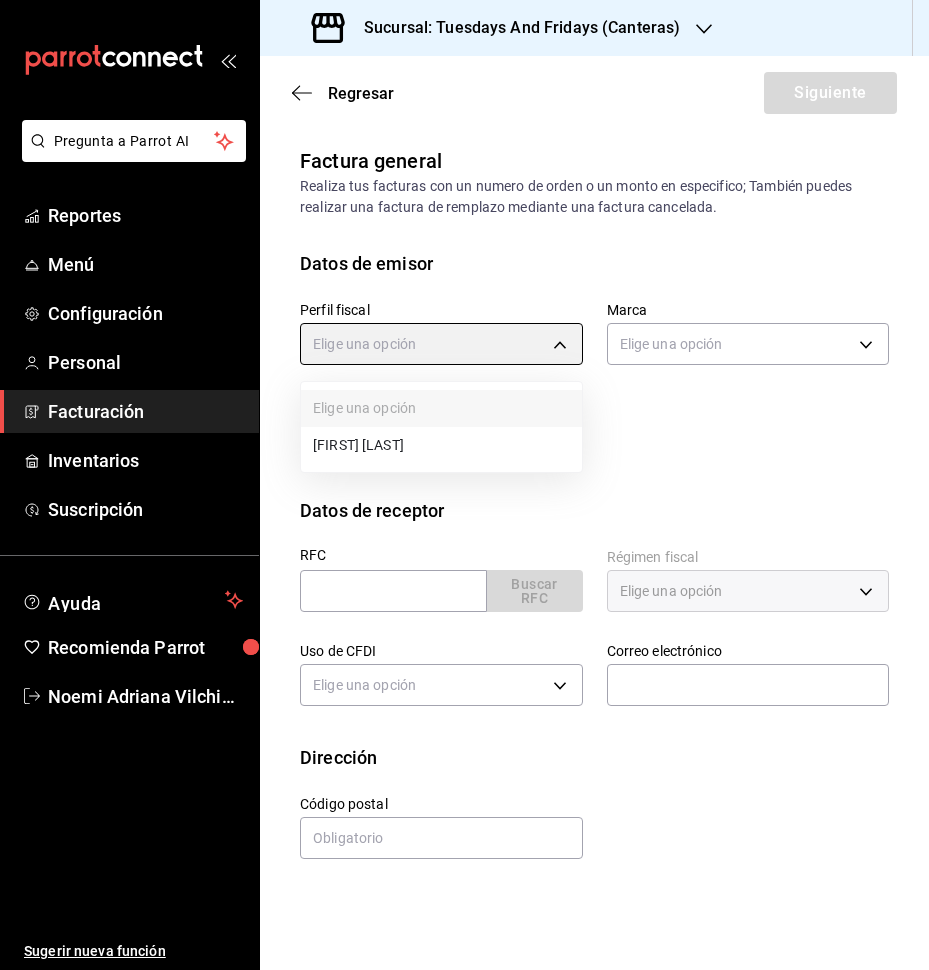 type on "[UUID]" 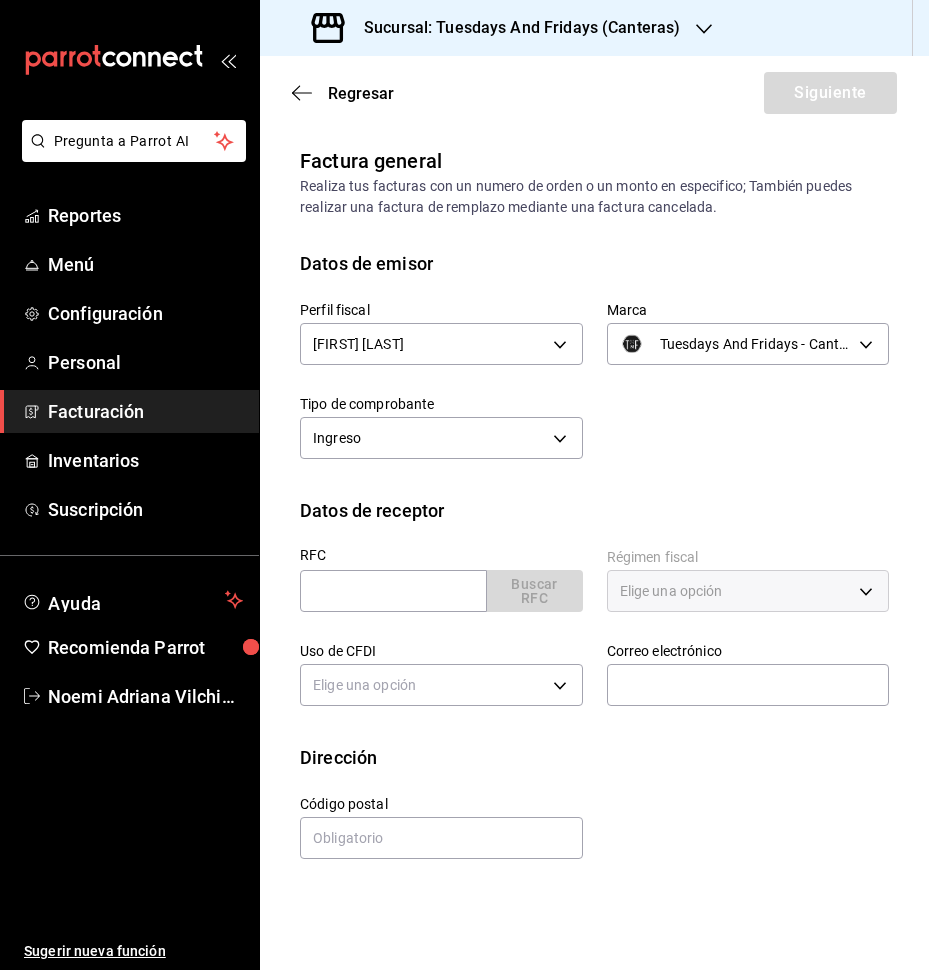 click on "Perfil fiscal [FIRST] [LAST] [UUID] Marca Tuesdays And Fridays - Canteras [UUID] Tipo de comprobante Ingreso I" at bounding box center [582, 371] 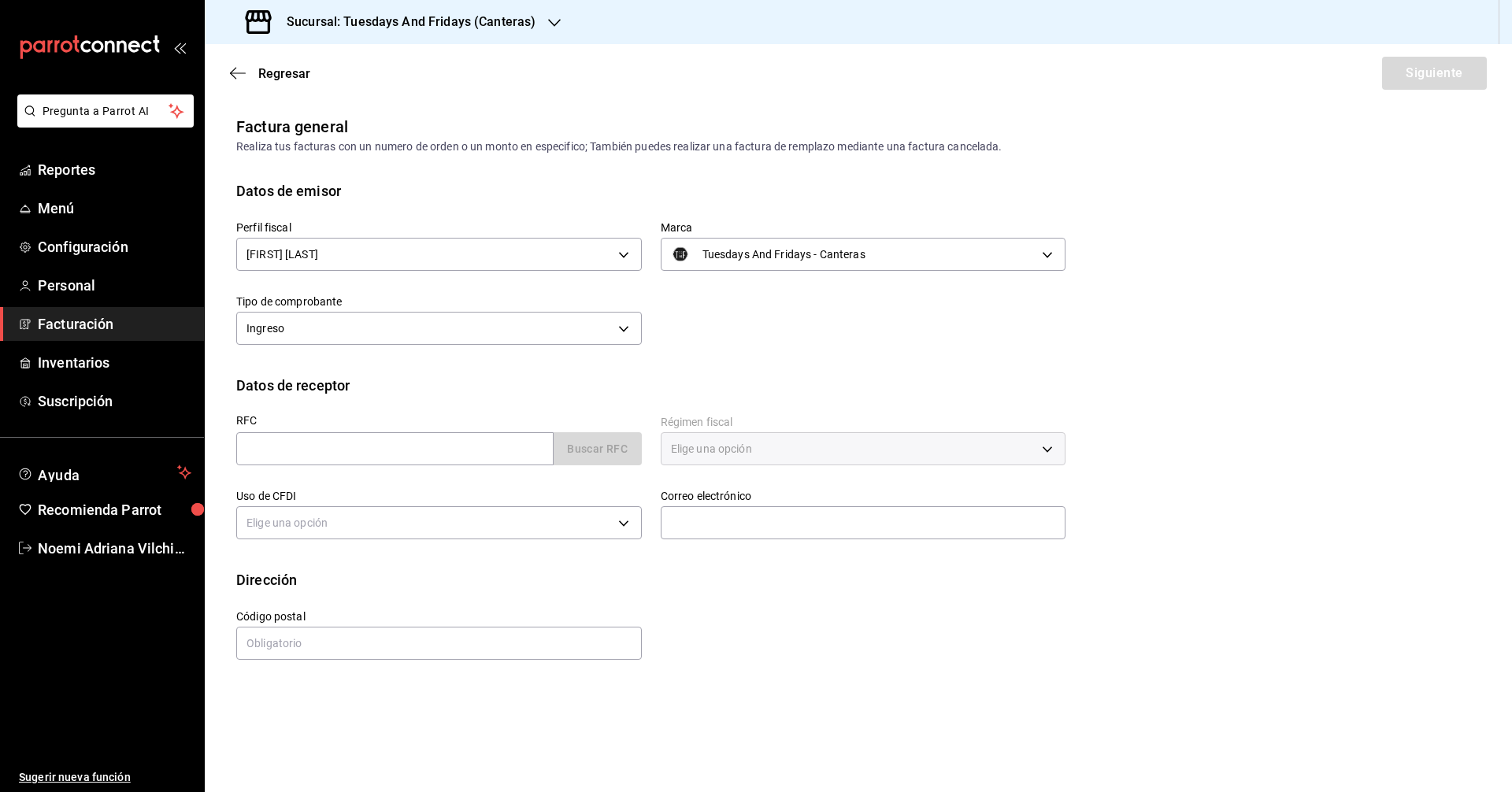 click on "Uso de CFDI Elige una opción" at bounding box center (429, 507) 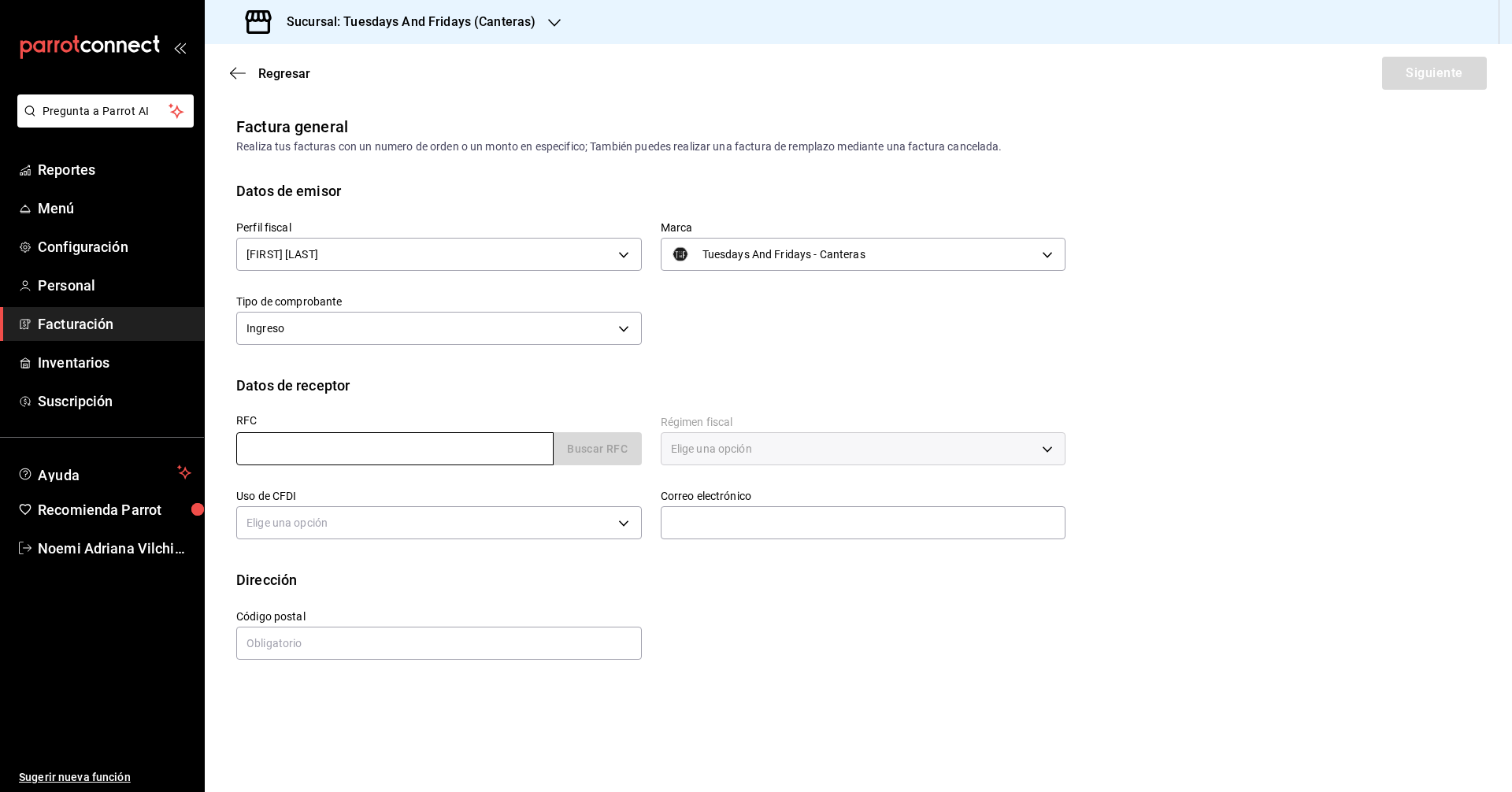 click at bounding box center [395, 449] 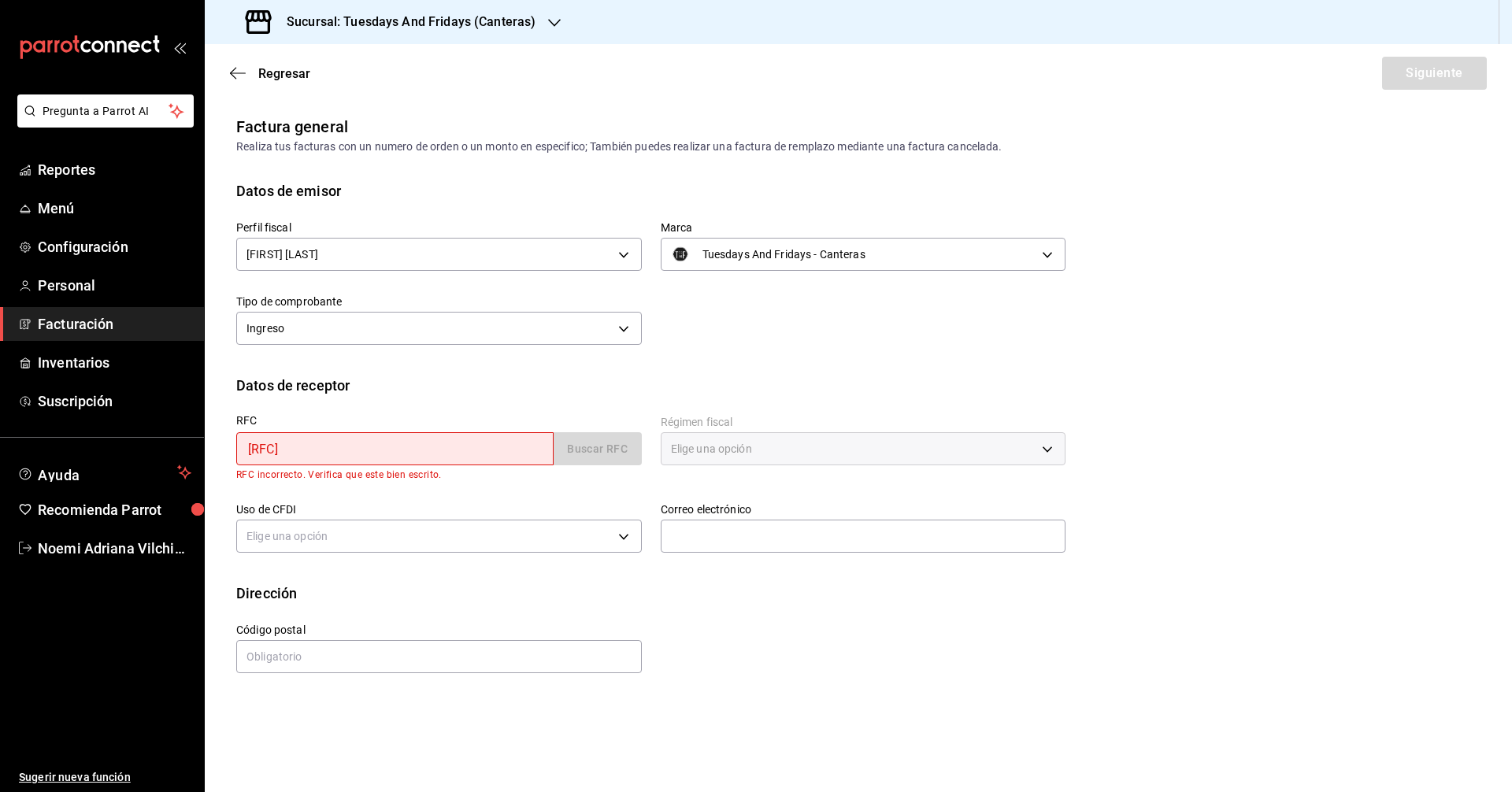 type on "[RFC]" 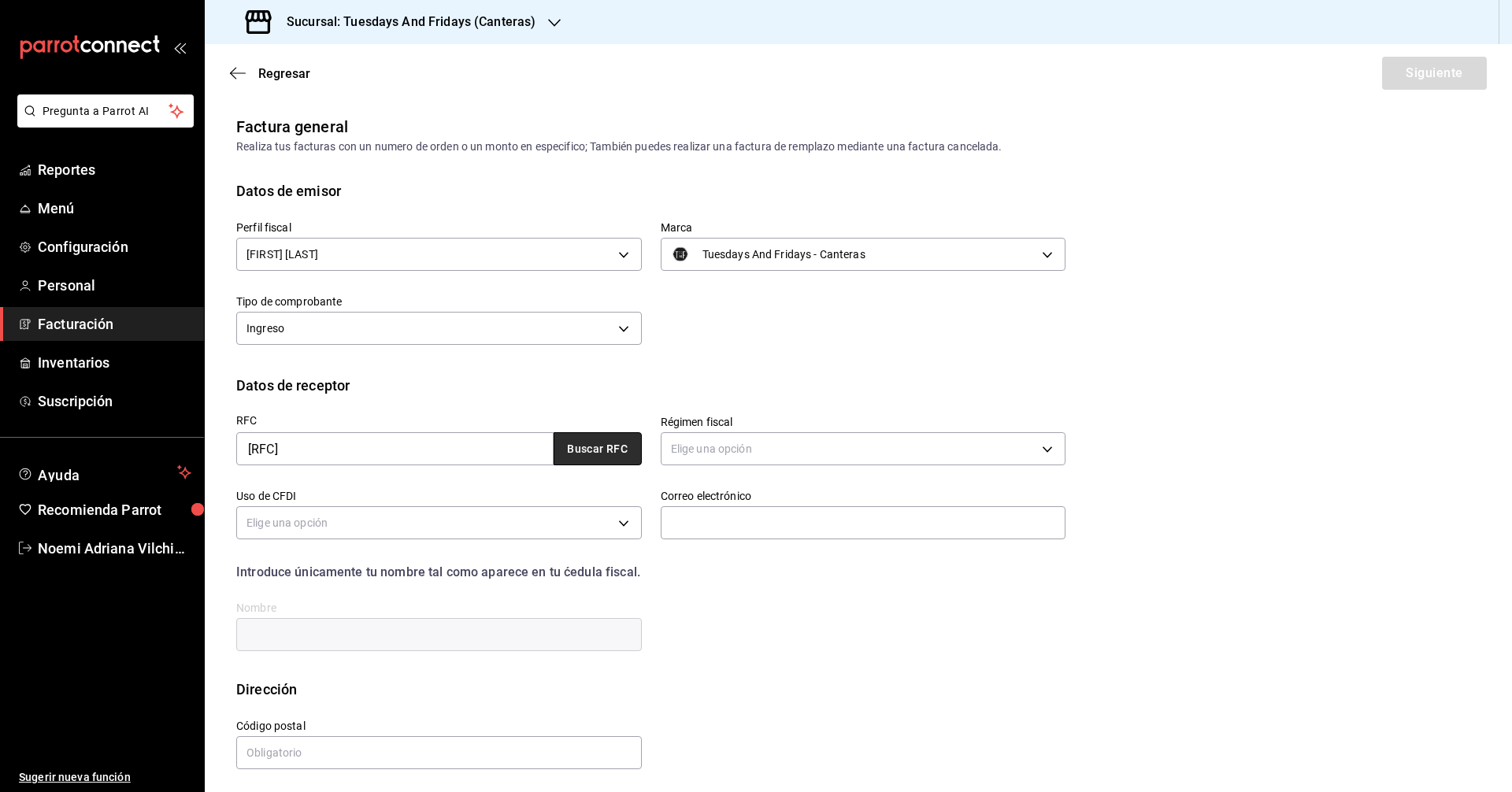 click on "Buscar RFC" at bounding box center [598, 449] 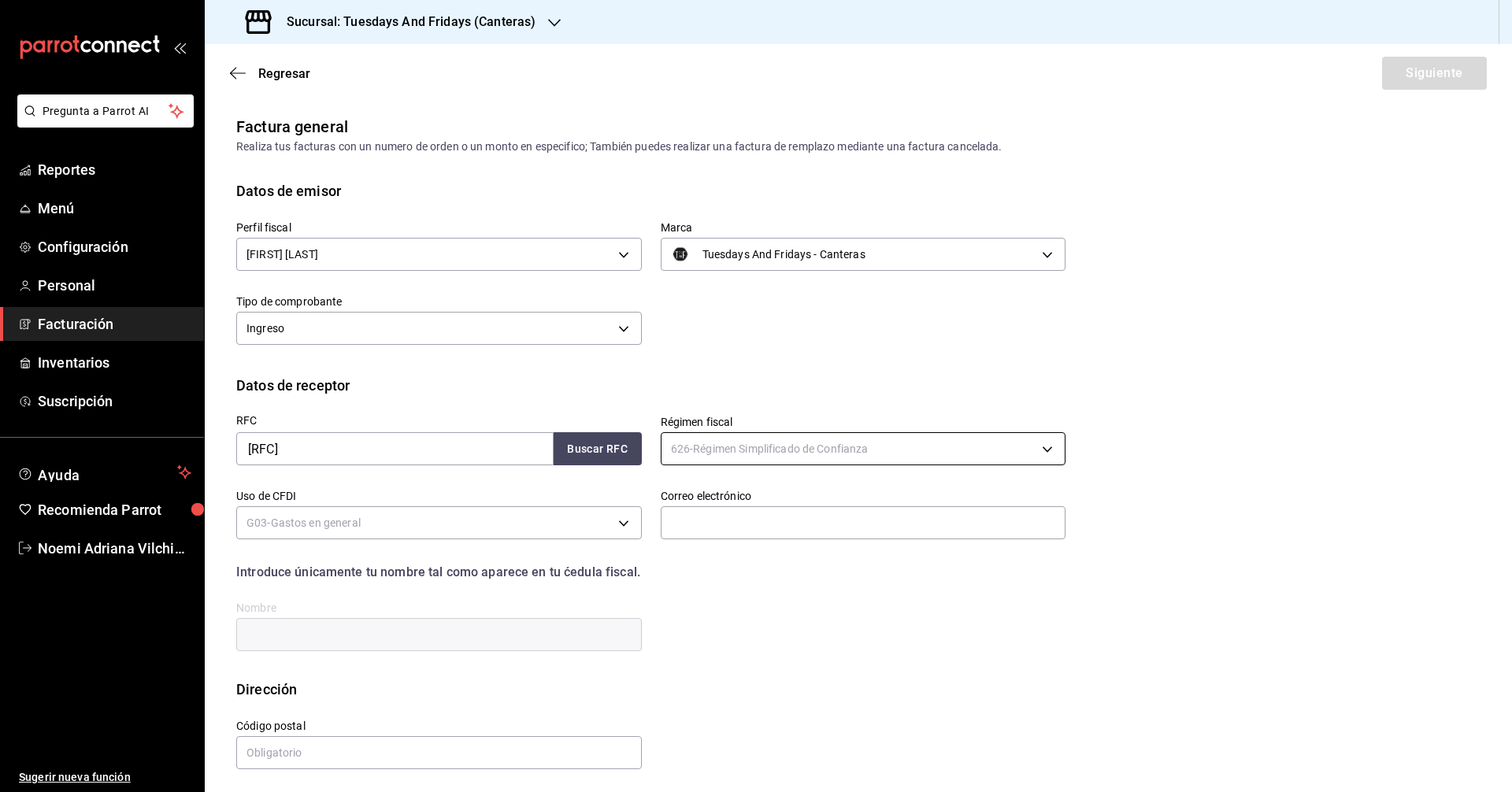 type on "626" 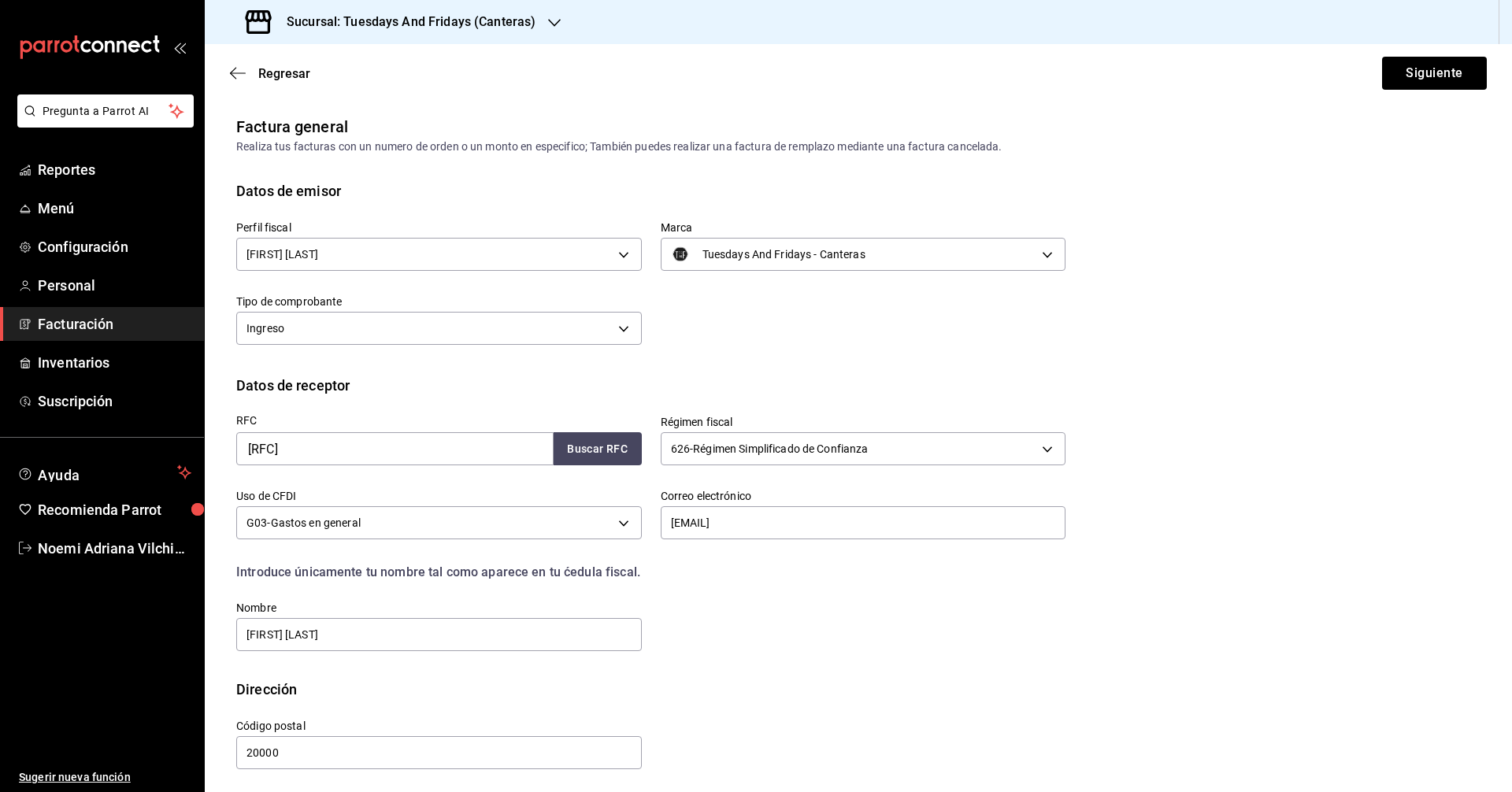 click on "RFC [RFC] Buscar RFC Régimen fiscal 626  -  Régimen Simplificado de Confianza 626 Uso de CFDI G03  -  Gastos en general G03 Correo electrónico [EMAIL] Introduce únicamente tu nombre tal como aparece en tu ćedula fiscal. person Nombre [FIRST] [LAST]" at bounding box center (641, 524) 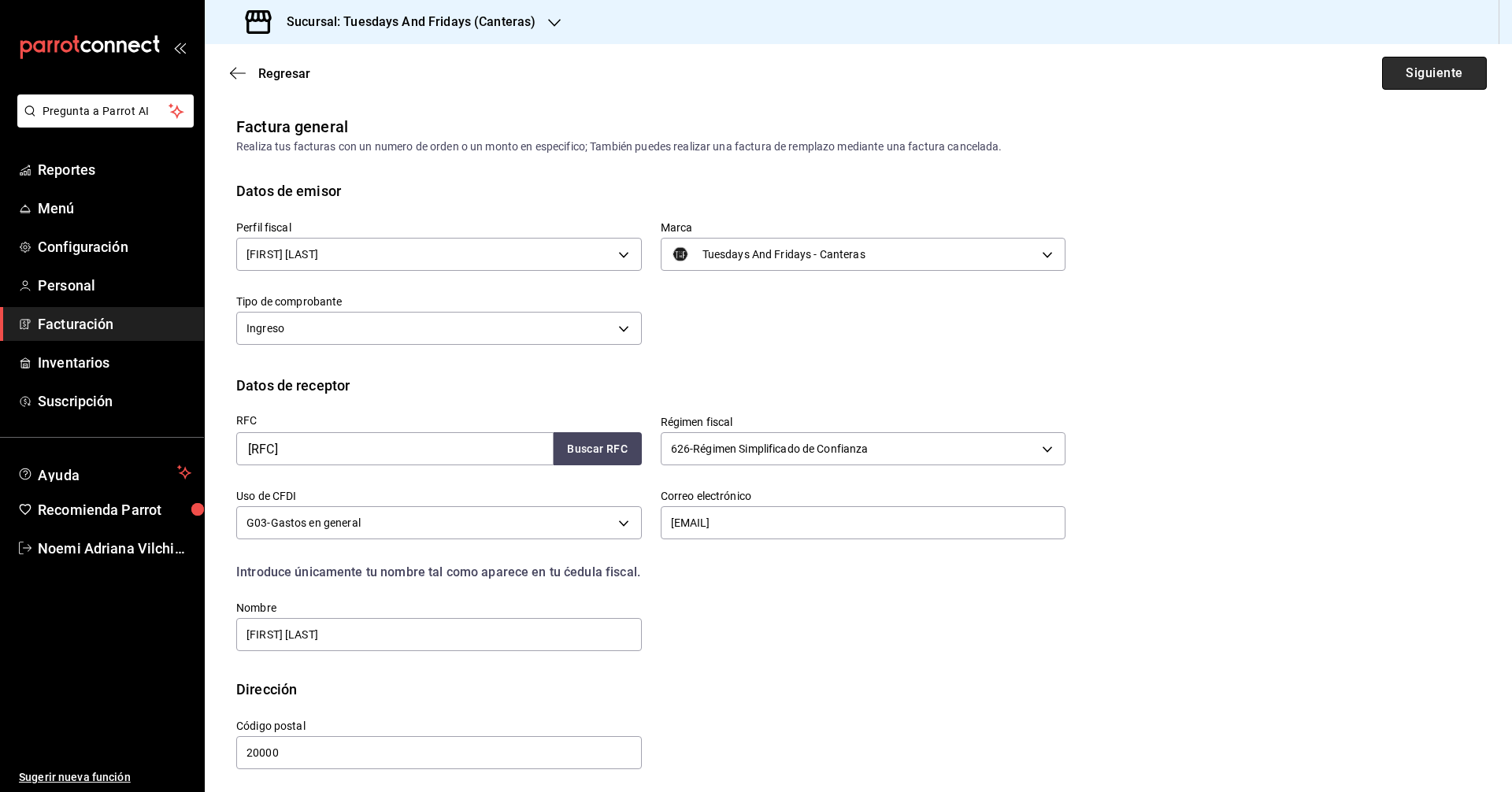 click on "Siguiente" at bounding box center [1434, 73] 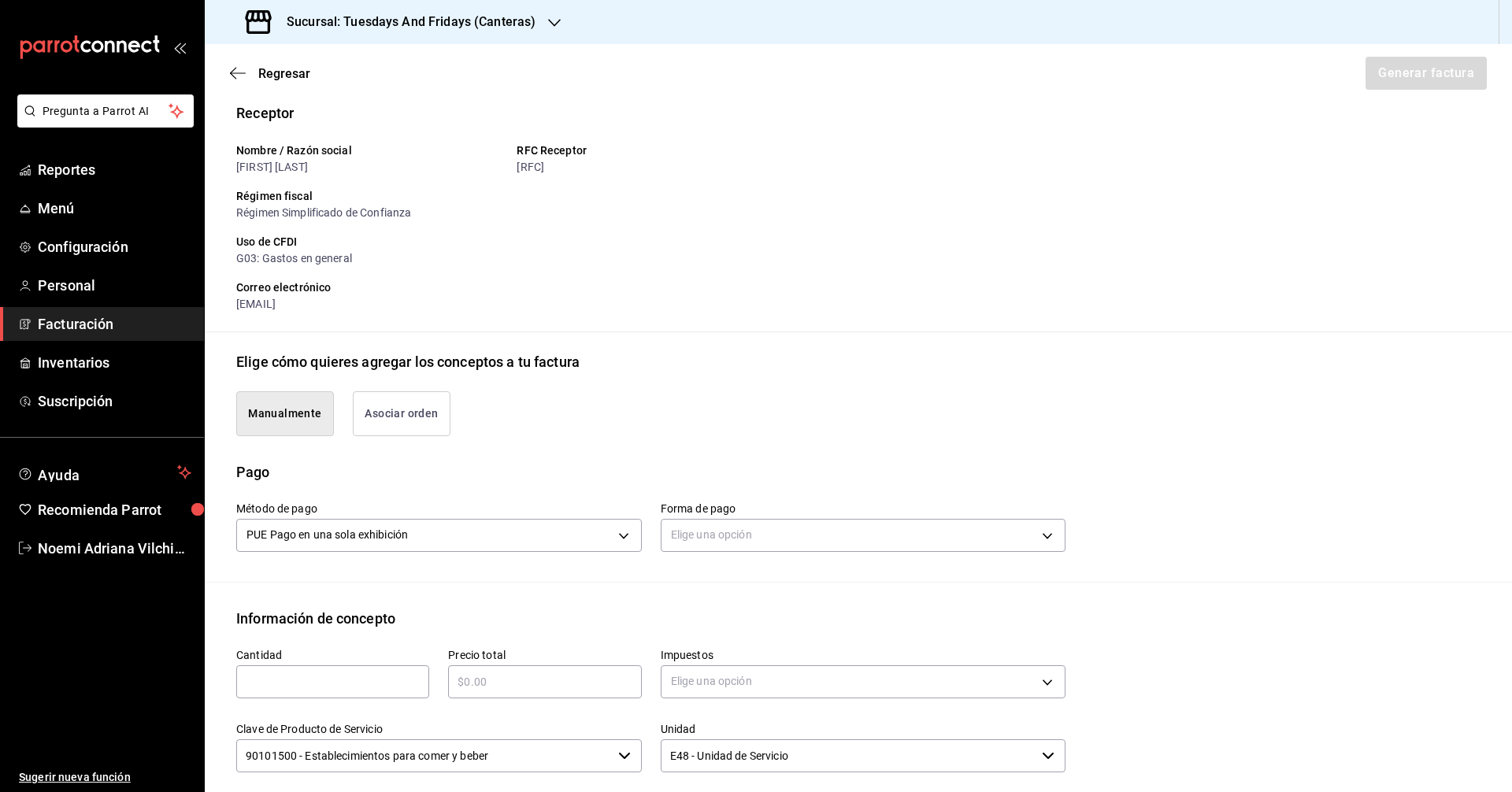 scroll, scrollTop: 236, scrollLeft: 0, axis: vertical 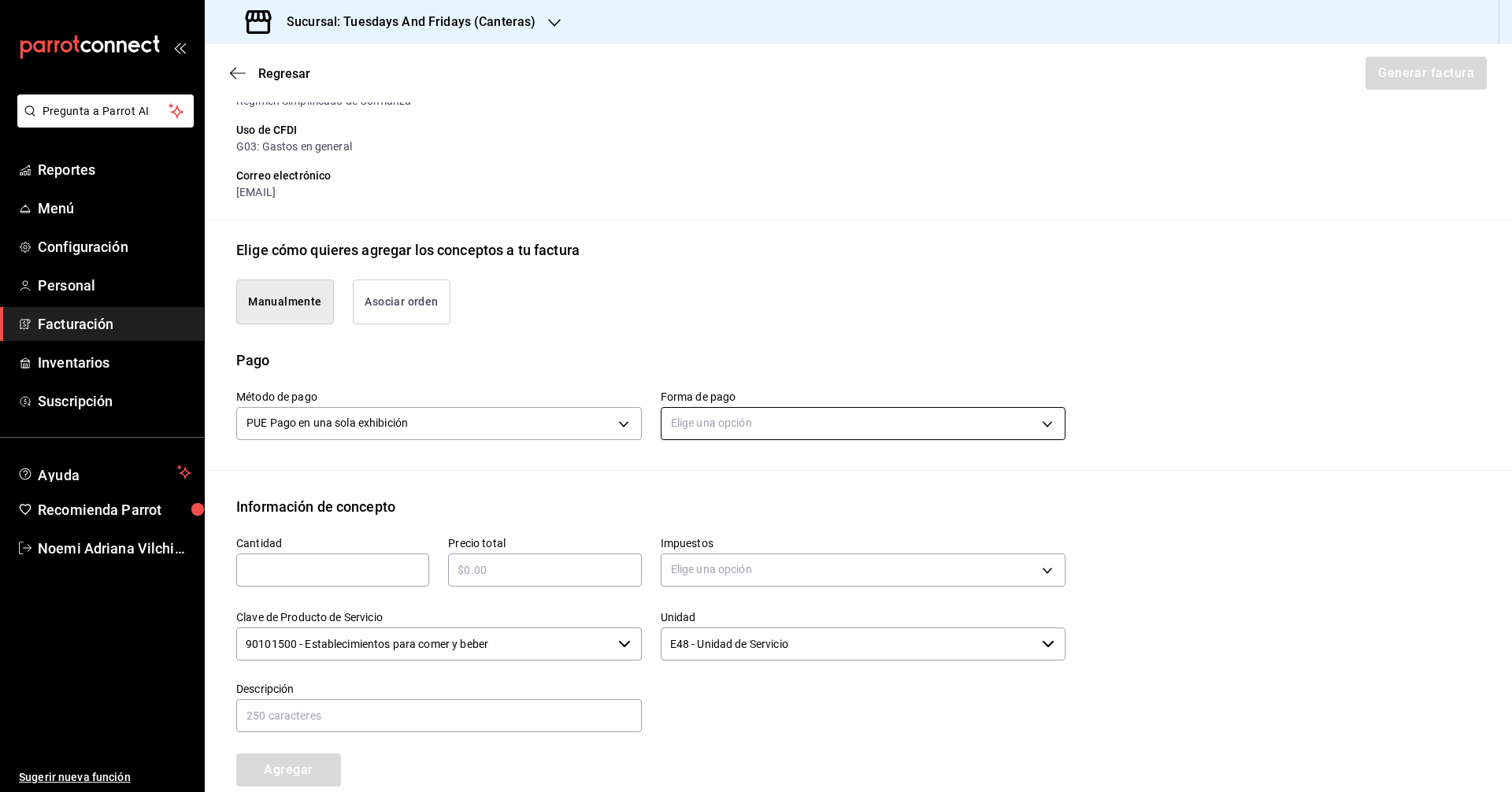 click on "Pregunta a Parrot AI Reportes   Menú   Configuración   Personal   Facturación   Inventarios   Suscripción   Ayuda Recomienda Parrot   [FIRST] [LAST]   Sugerir nueva función   Sucursal: Tuesdays And Fridays (Canteras) Regresar Generar factura Emisor Perfil fiscal [FIRST] [LAST] Tipo de comprobante Ingreso Receptor Nombre / Razón social [FIRST] [LAST] RFC Receptor [RFC] Régimen fiscal Régimen Simplificado de Confianza Uso de CFDI G03: Gastos en general Correo electrónico [EMAIL] Elige cómo quieres agregar los conceptos a tu factura Manualmente Asociar orden Pago Método de pago PUE   Pago en una sola exhibición PUE Forma de pago Elige una opción Información de concepto Cantidad ​ Precio total ​ Impuestos Elige una opción Clave de Producto de Servicio 50181901 - Pan fresco ​ Unidad E48 - Unidad de Servicio ​ Descripción Agregar IVA Total $0.00 IEPS Total $0.00 Subtotal $0.00 Total $0.00 Orden Cantidad" at bounding box center (756, 396) 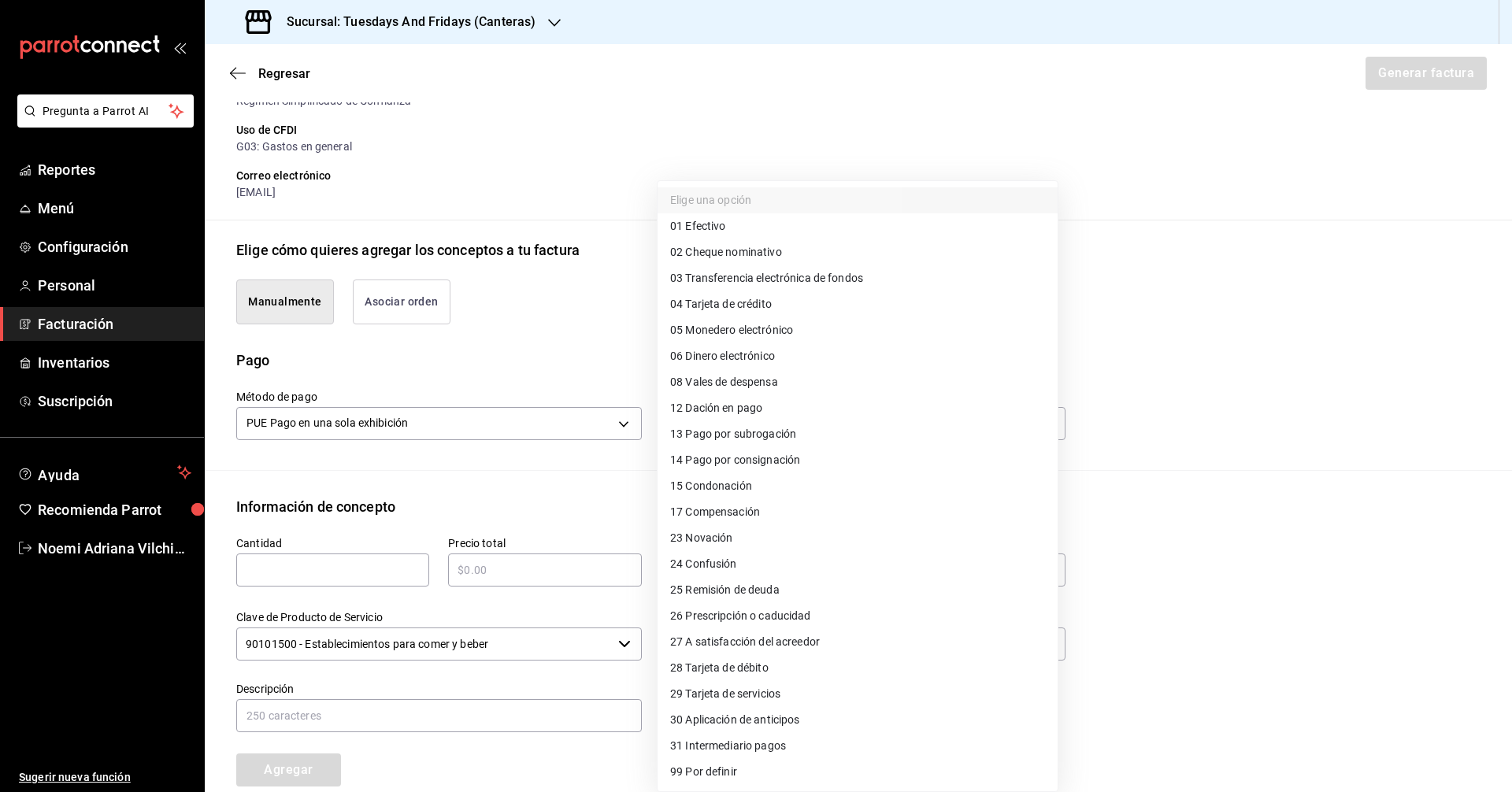 click on "03   Transferencia electrónica de fondos" at bounding box center (766, 278) 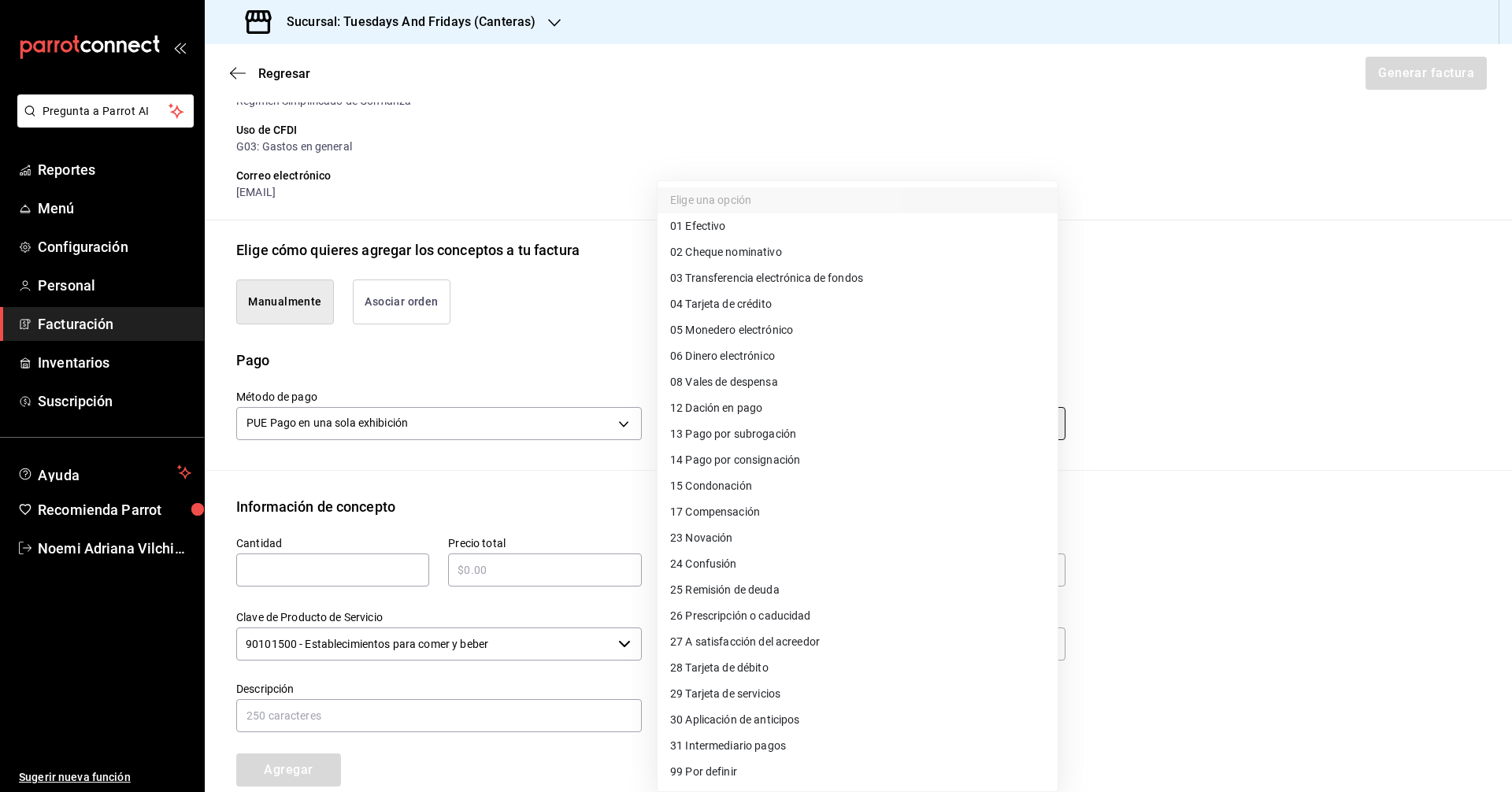 type on "03" 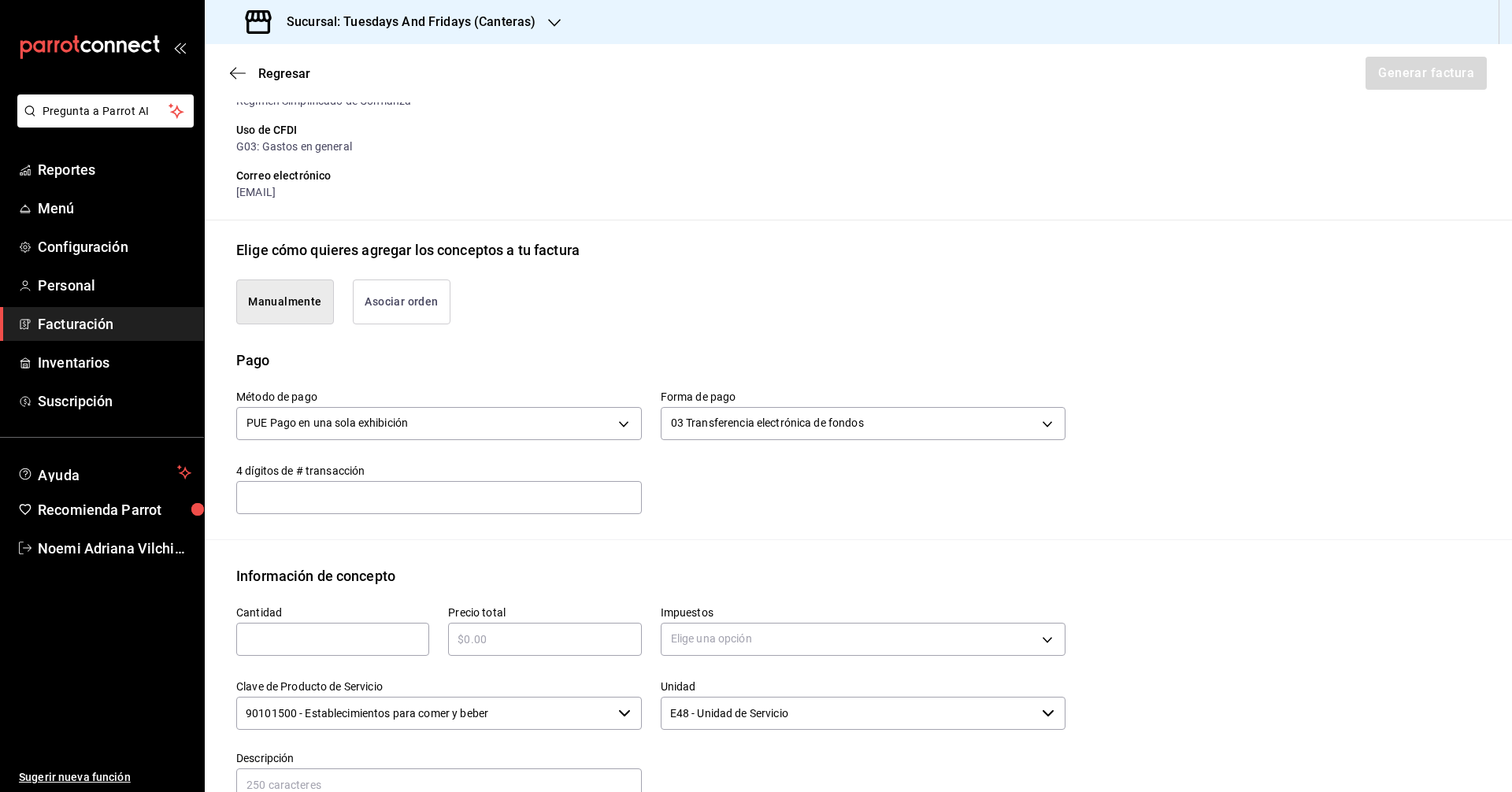 drag, startPoint x: 398, startPoint y: 499, endPoint x: 389, endPoint y: 502, distance: 9.486833 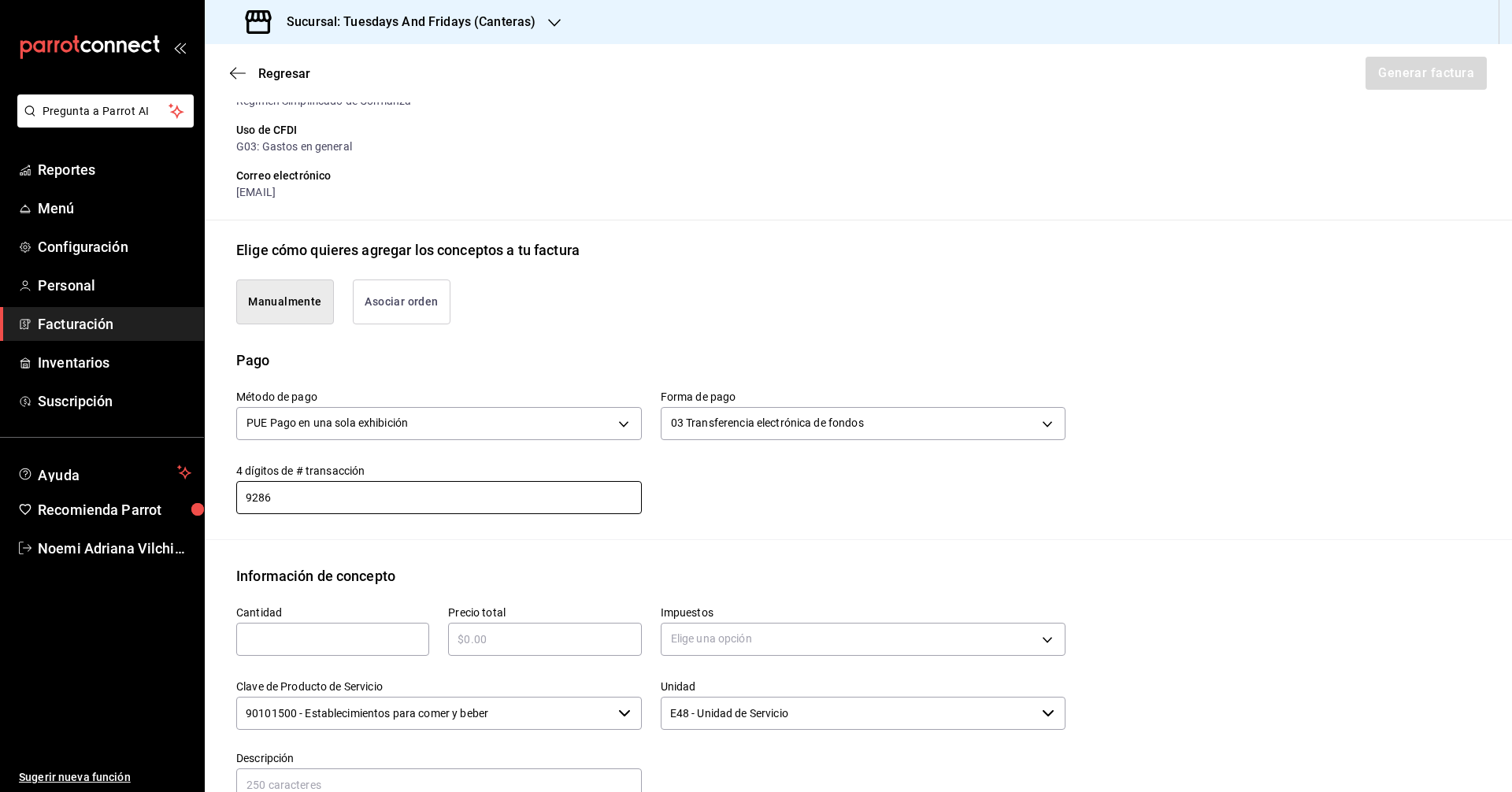 type on "9286" 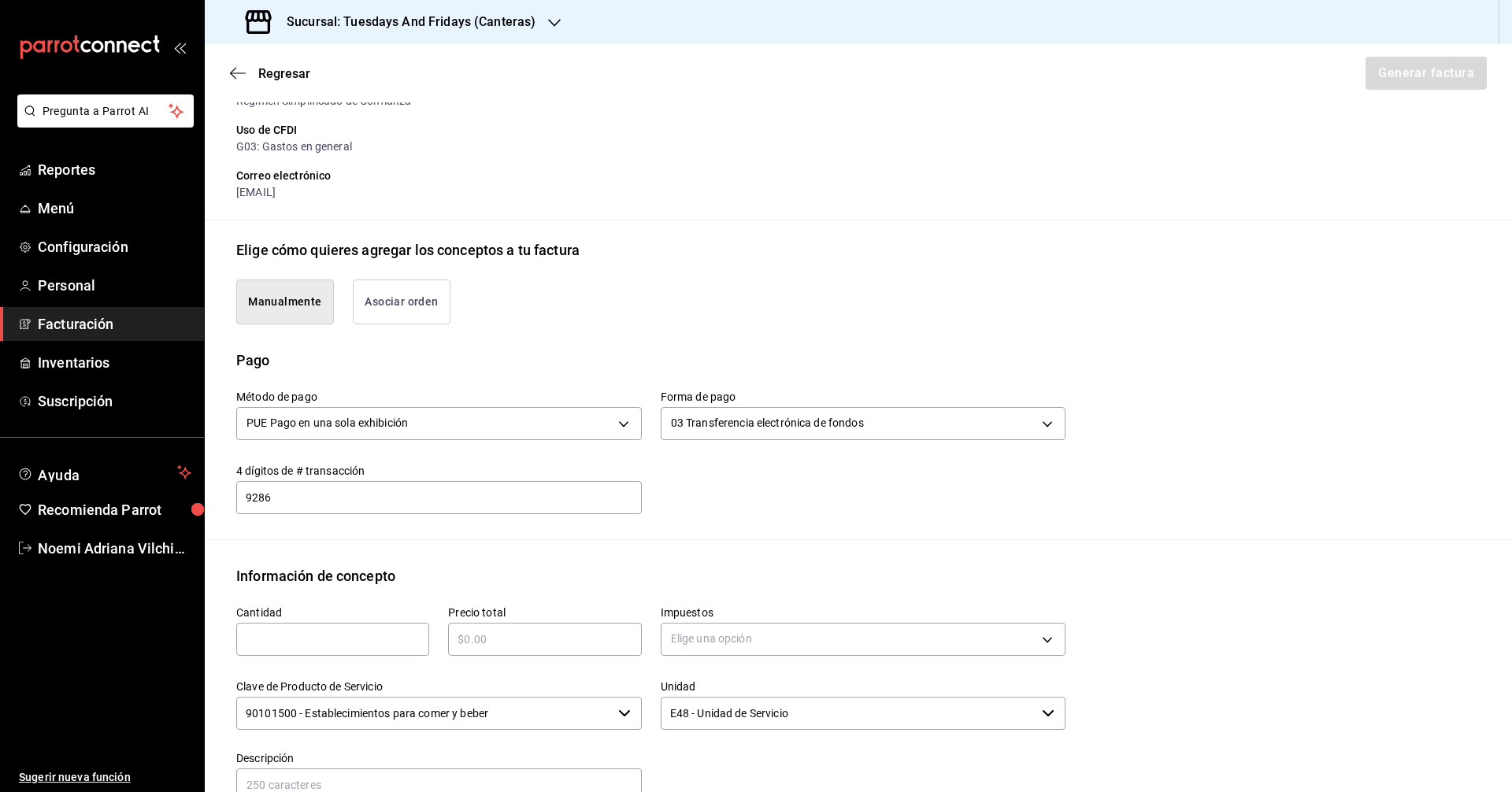 click at bounding box center (332, 639) 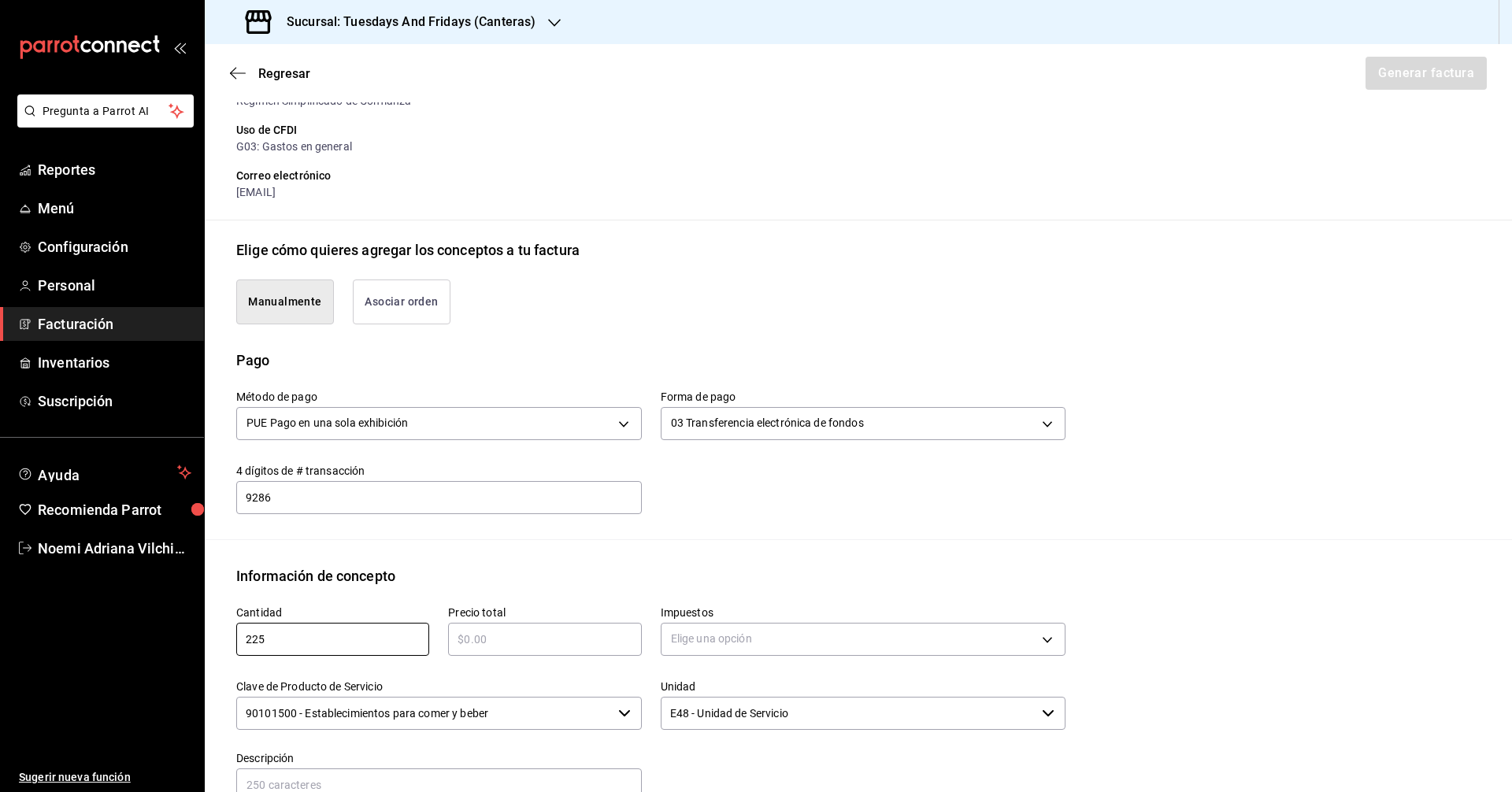 type on "225" 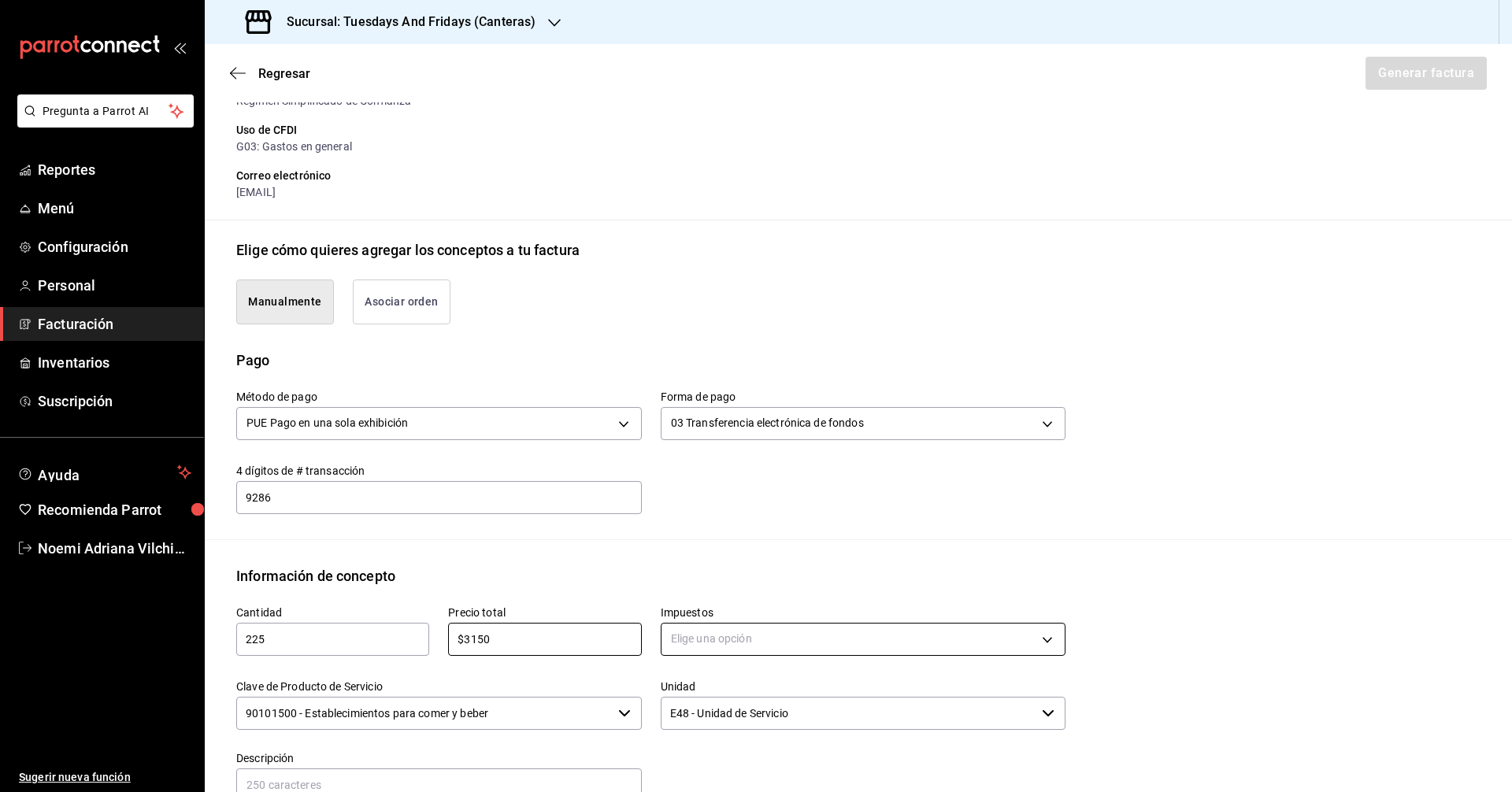 type on "$3150" 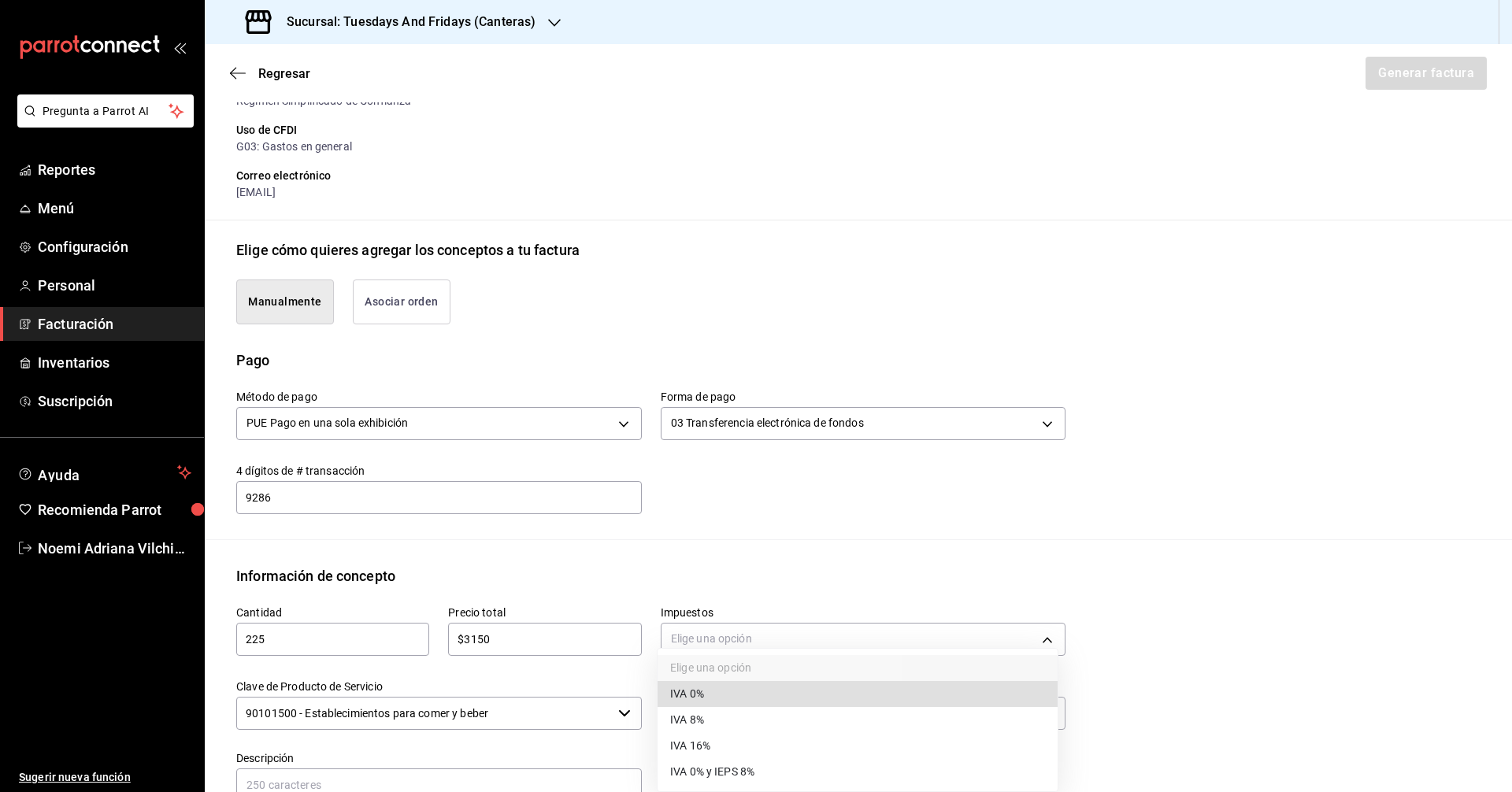 click on "IVA 0%" at bounding box center (858, 694) 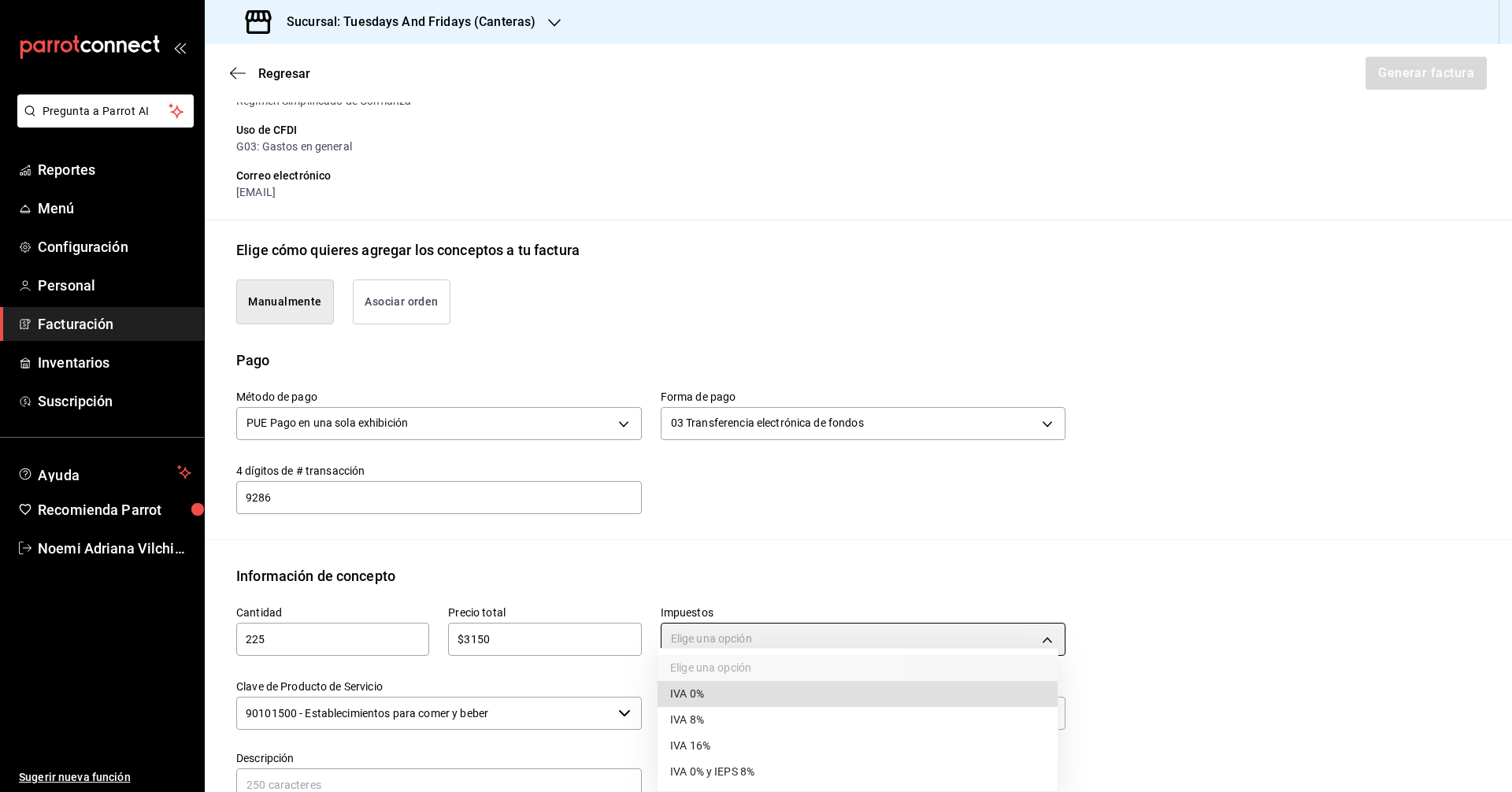 type on "IVA_0" 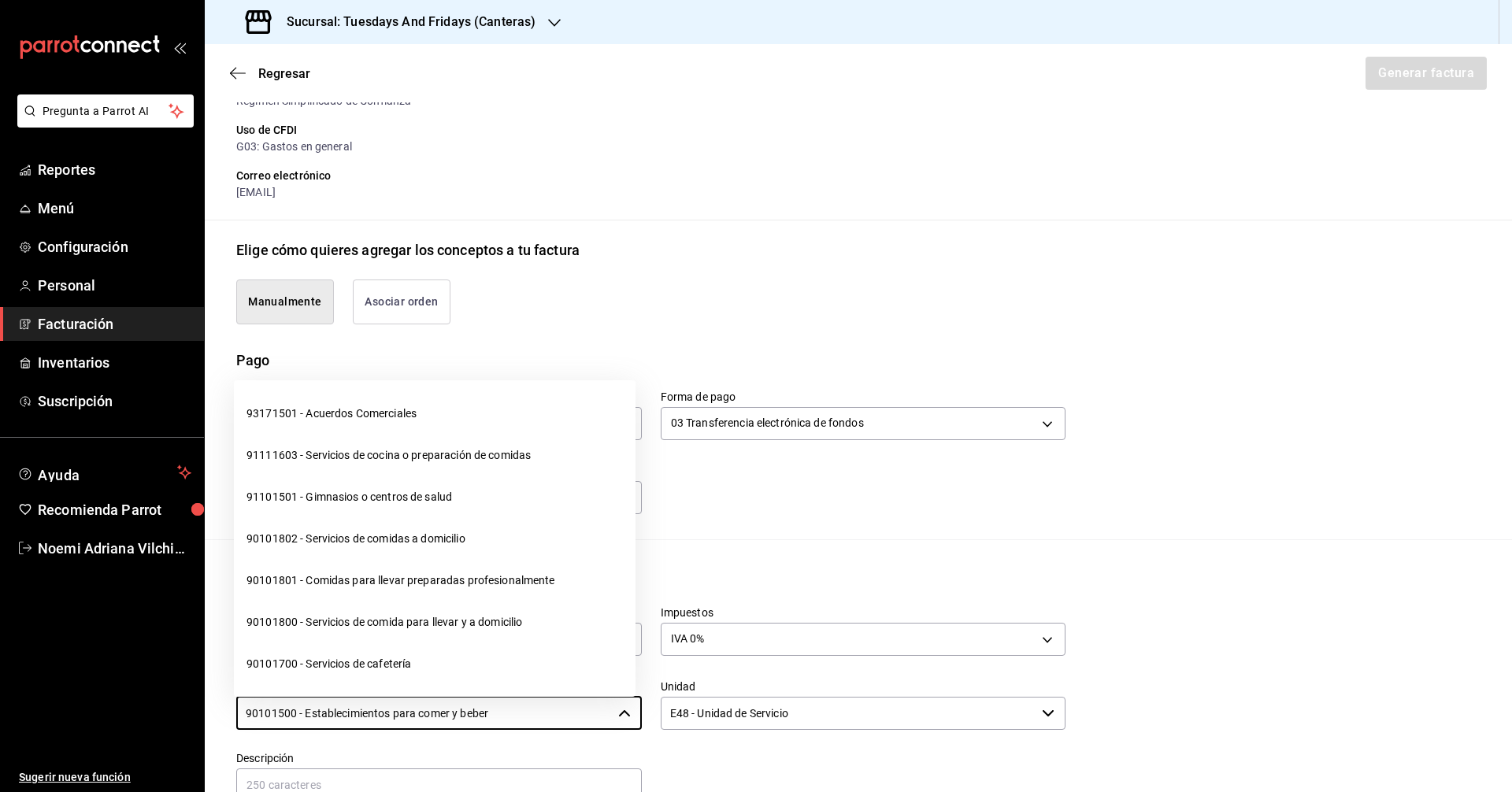 drag, startPoint x: 546, startPoint y: 702, endPoint x: 216, endPoint y: 710, distance: 330.09696 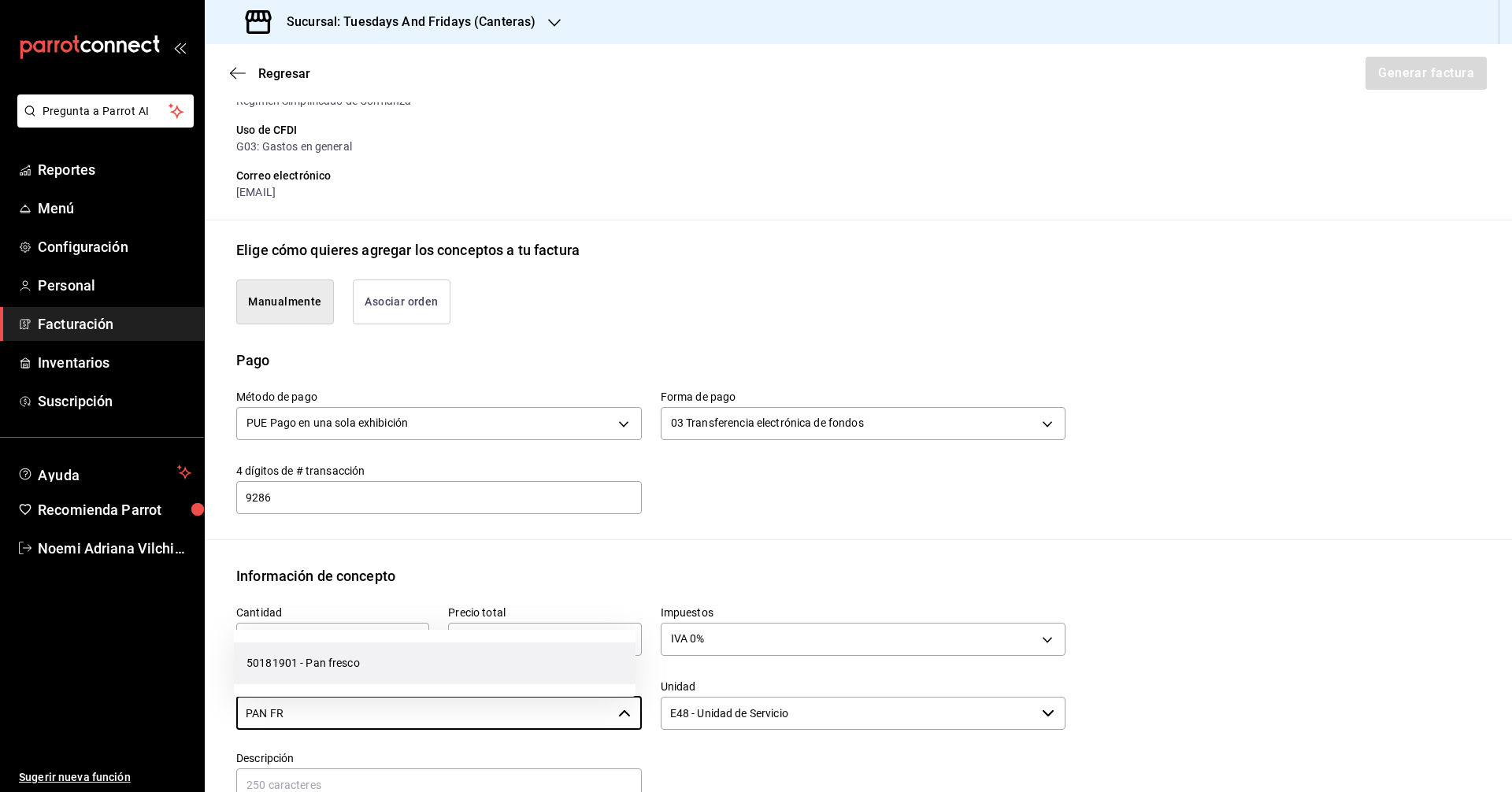 click on "50181901 - Pan fresco" at bounding box center [435, 663] 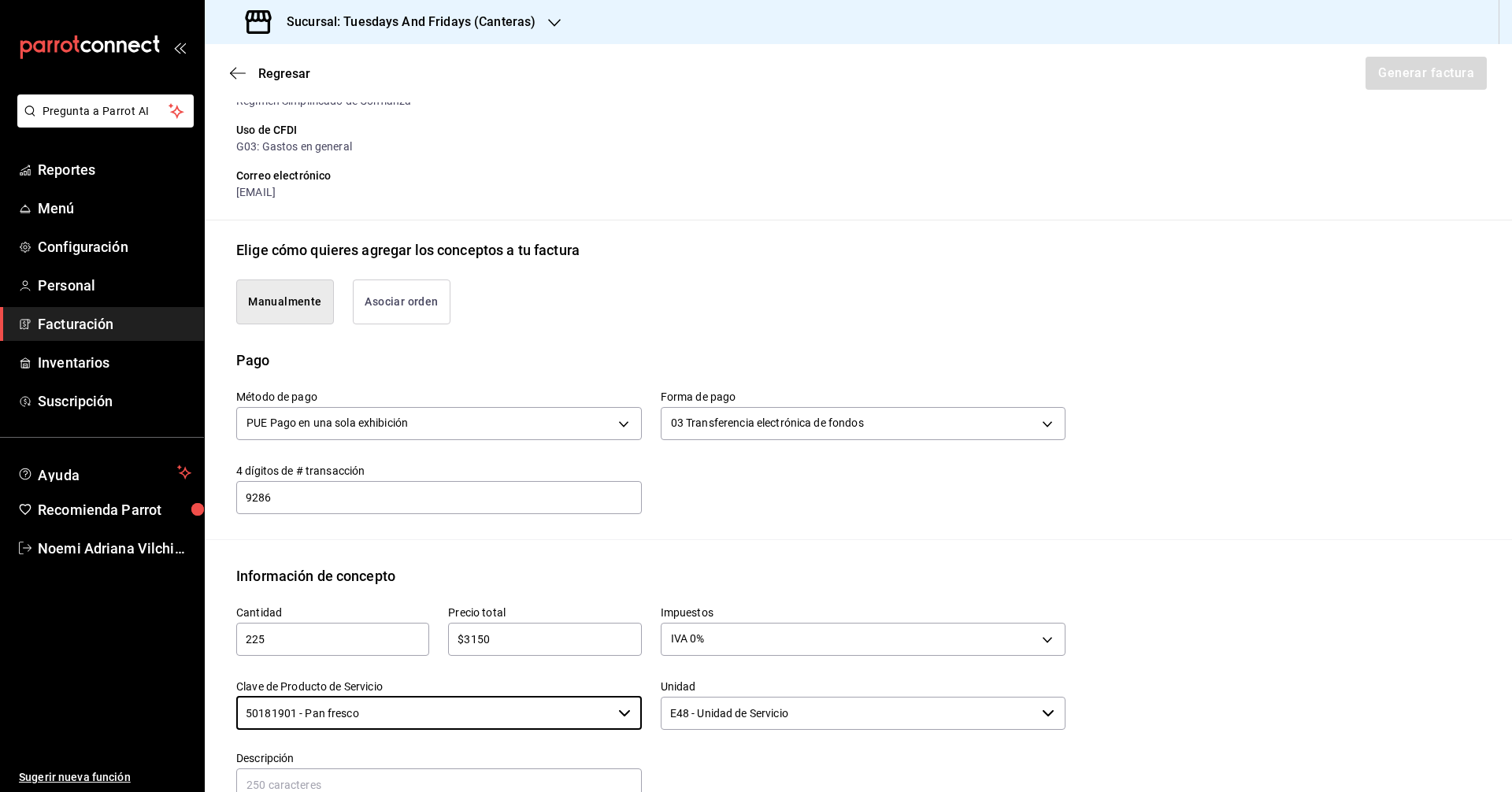 type on "50181901 - Pan fresco" 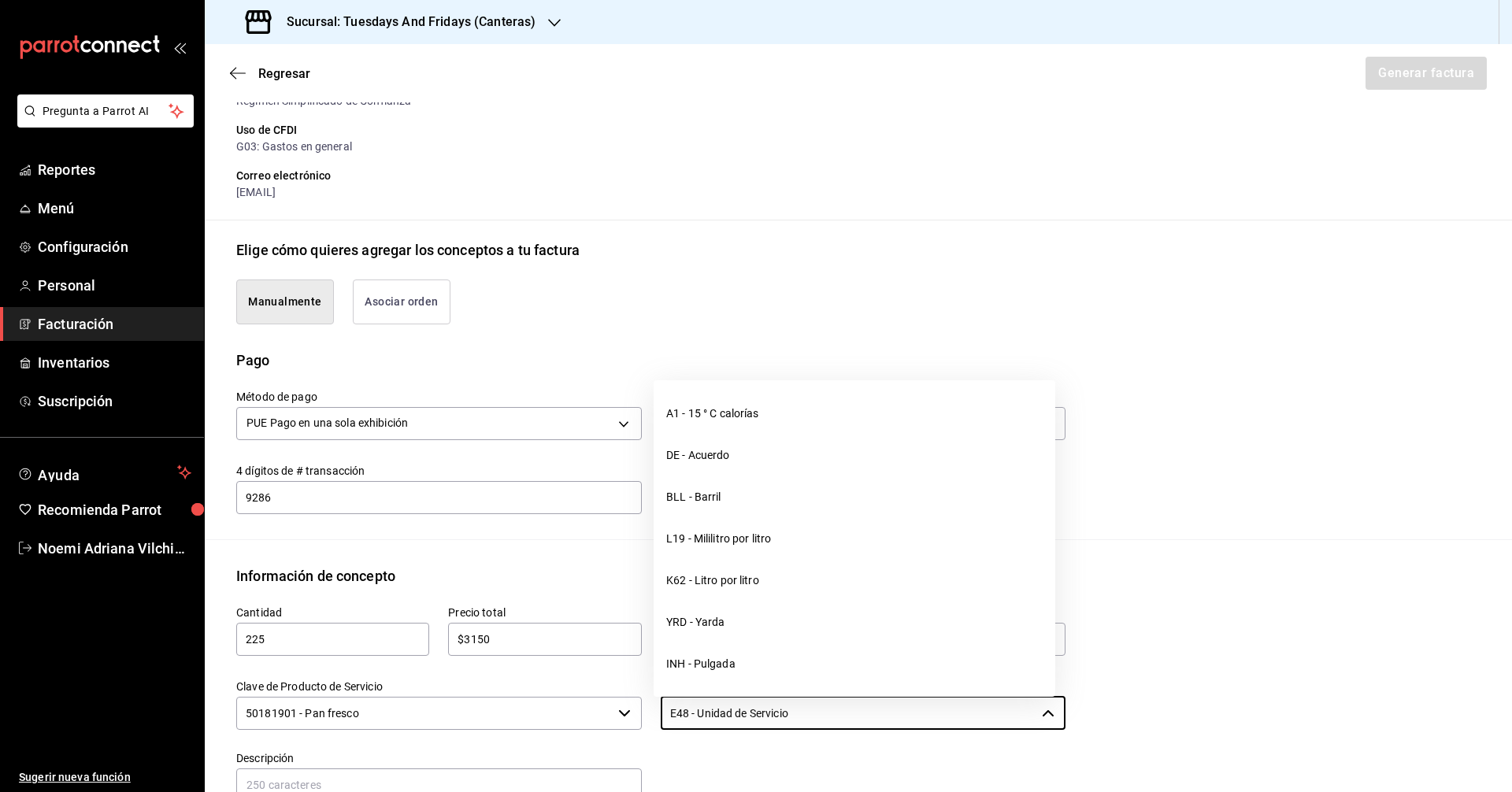 drag, startPoint x: 777, startPoint y: 715, endPoint x: 560, endPoint y: 697, distance: 217.74526 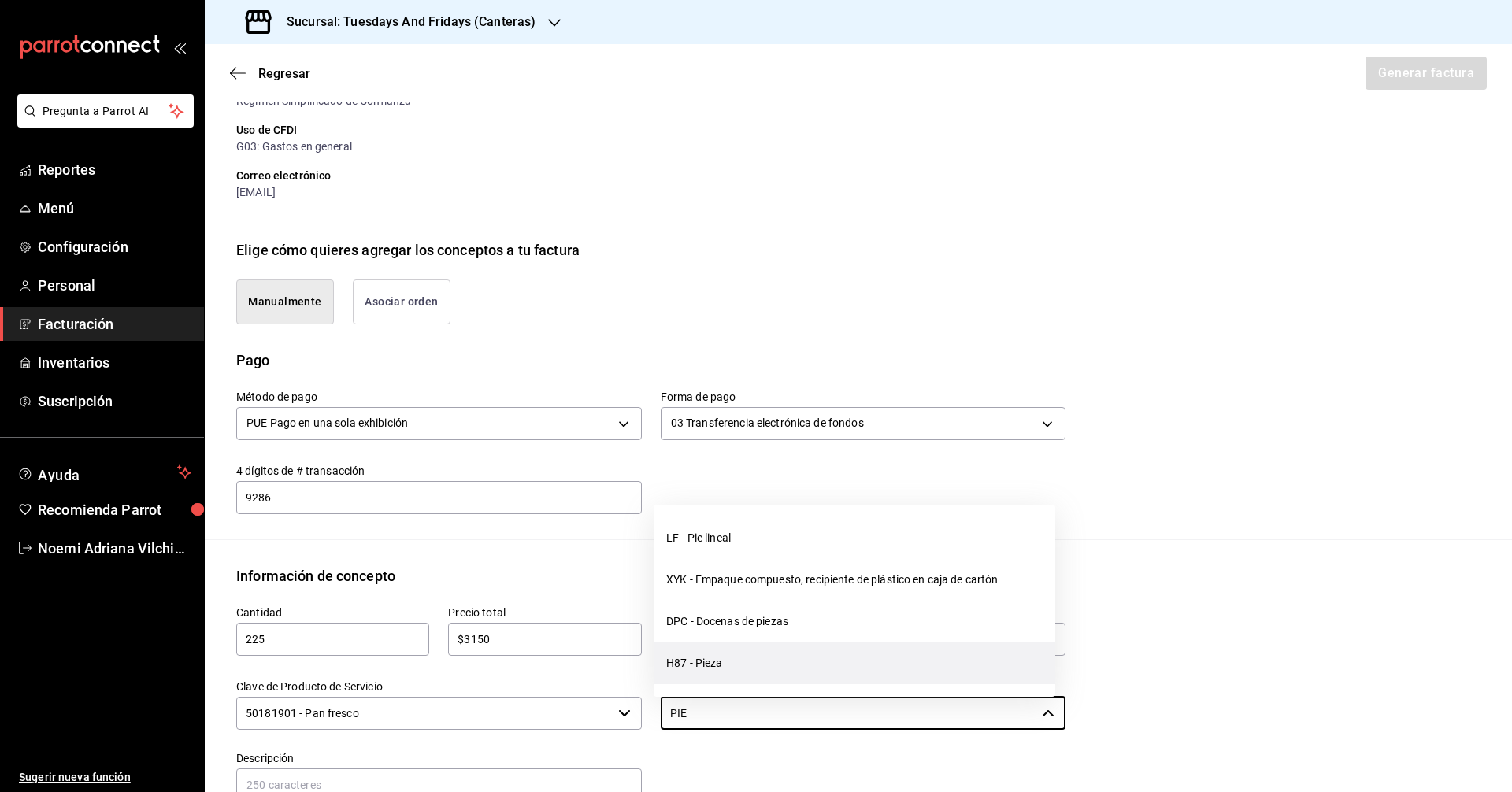 click on "H87 - Pieza" at bounding box center (854, 663) 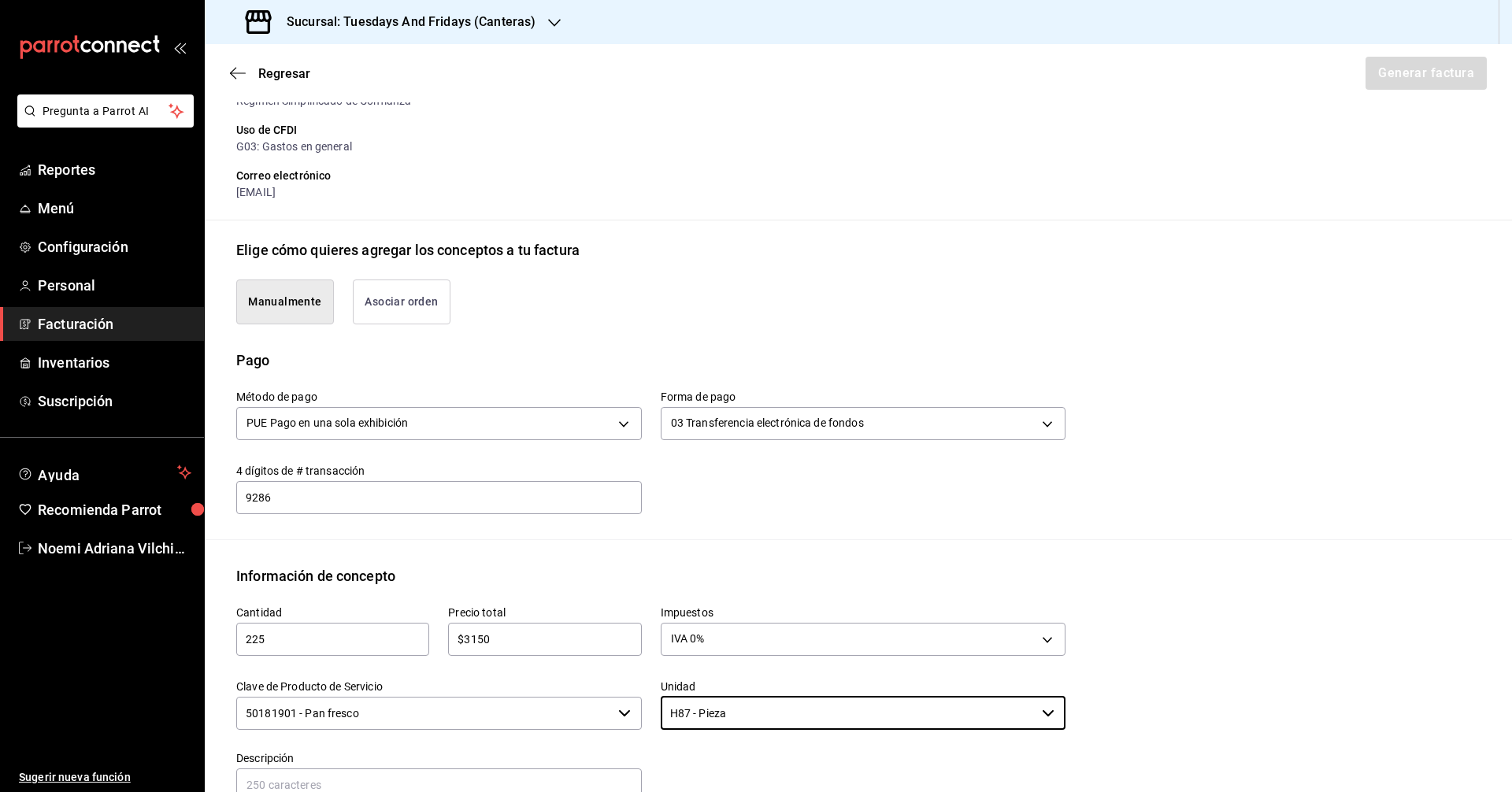 type on "H87 - Pieza" 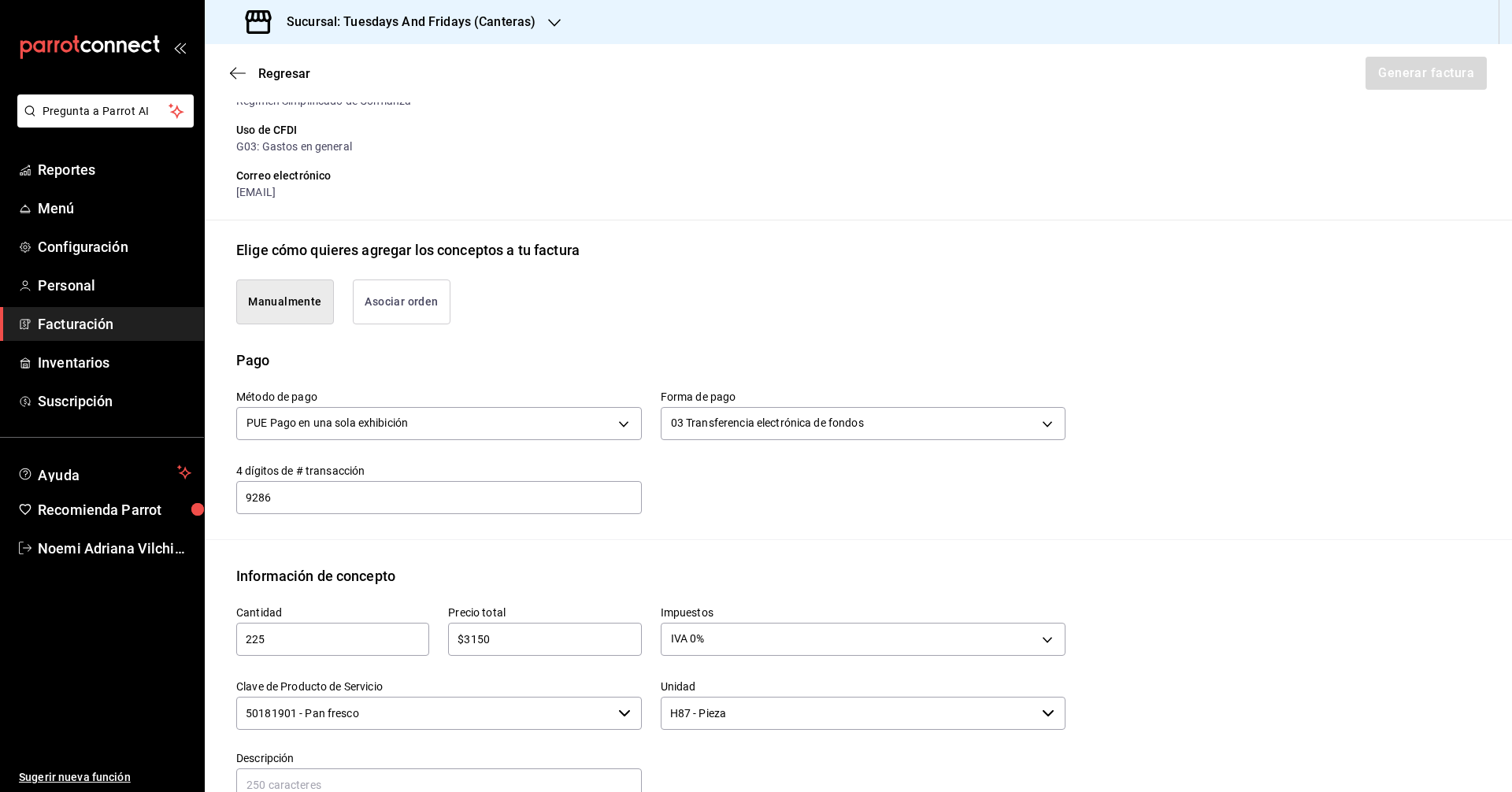 click at bounding box center (854, 768) 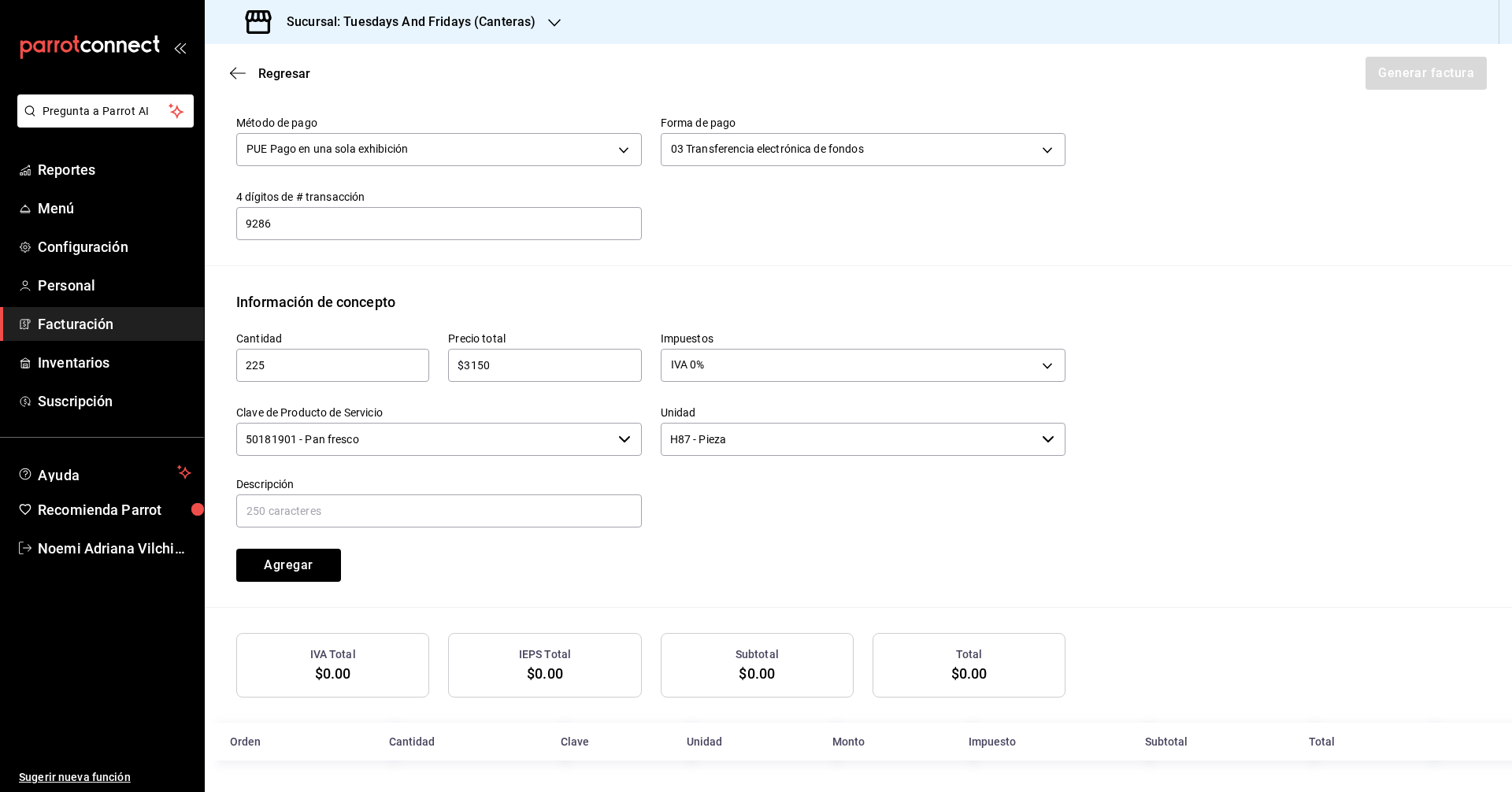scroll, scrollTop: 511, scrollLeft: 0, axis: vertical 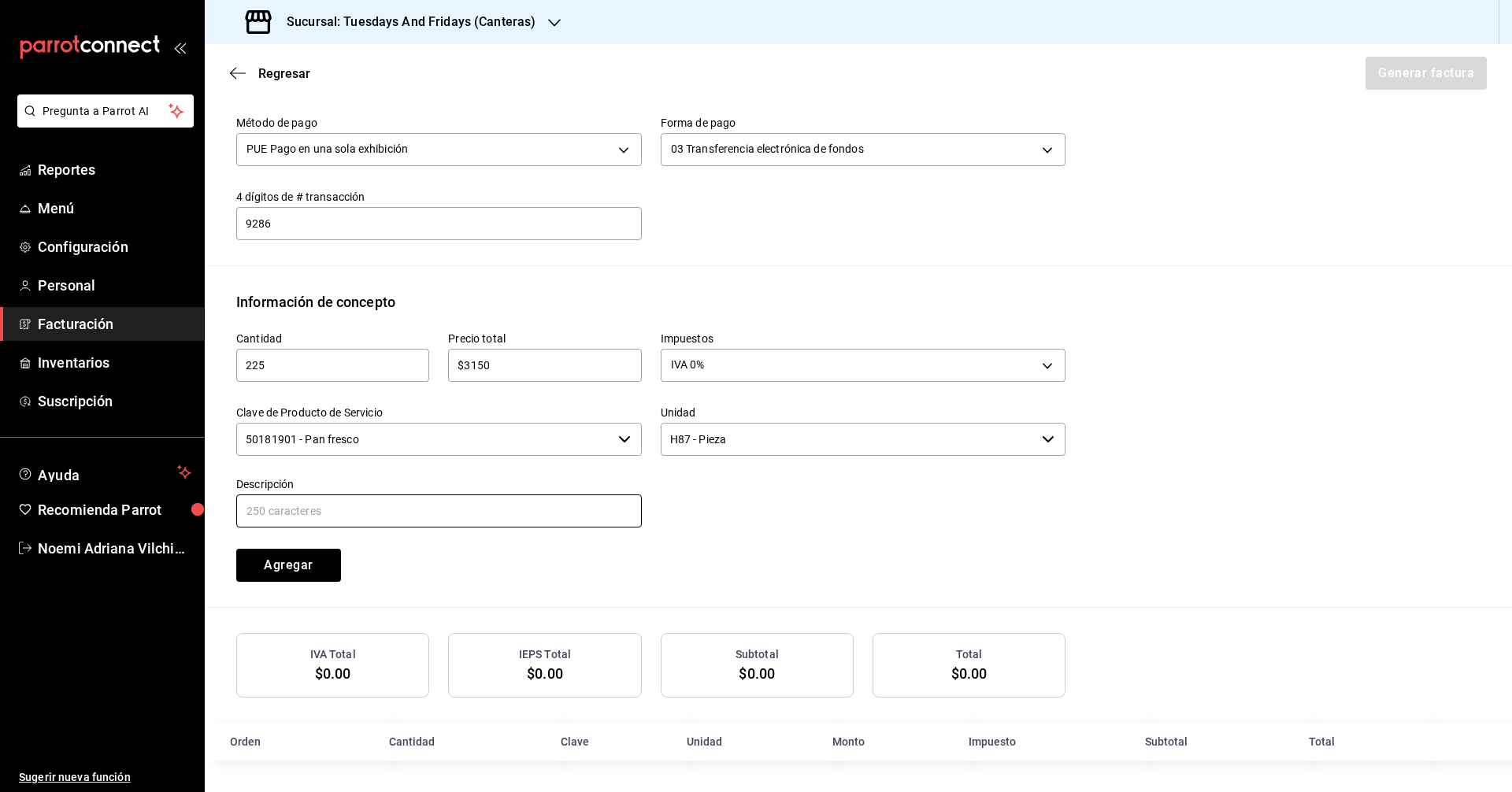 click at bounding box center (439, 511) 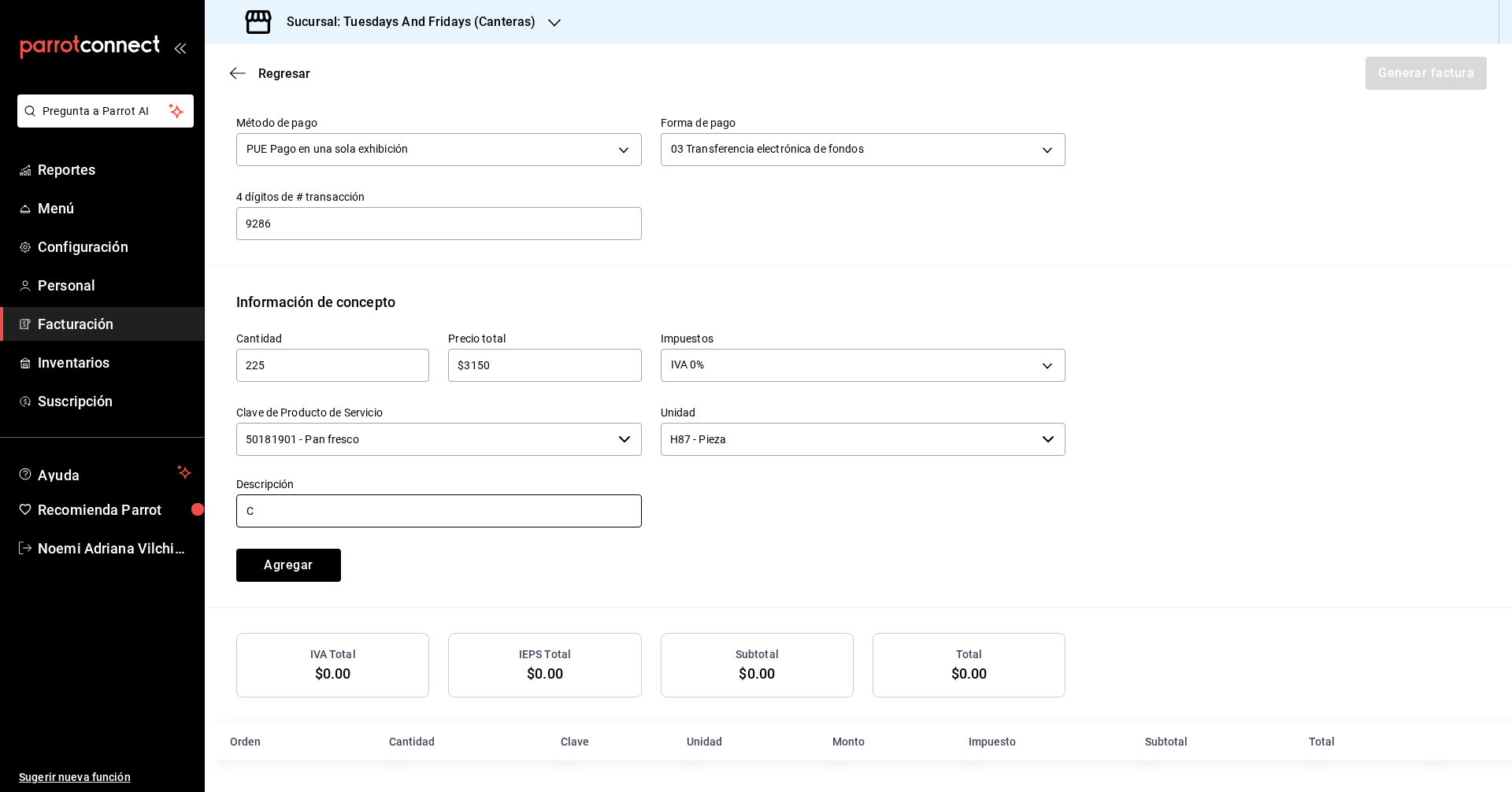 type on "Ciabatta" 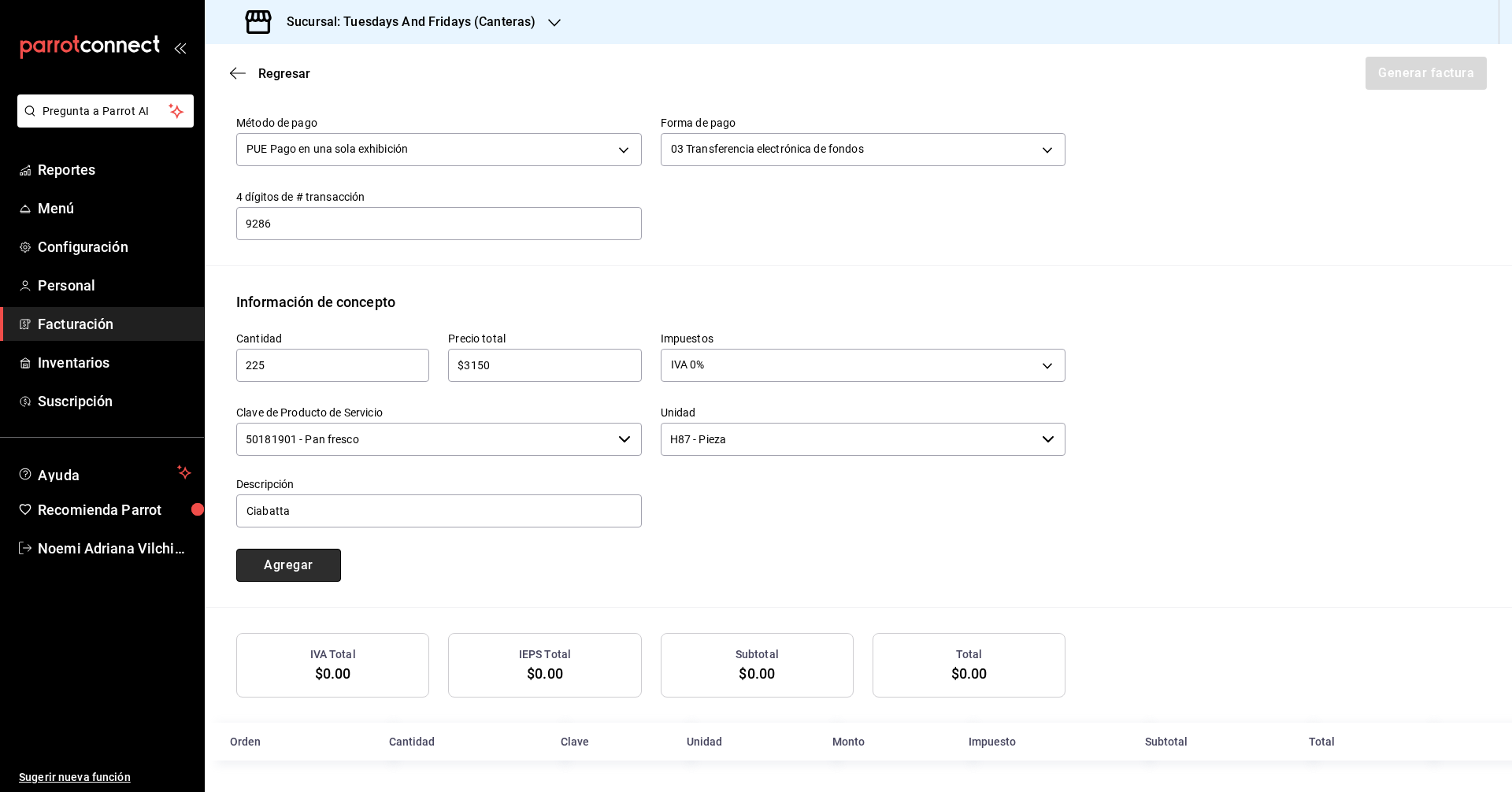 click on "Agregar" at bounding box center (288, 565) 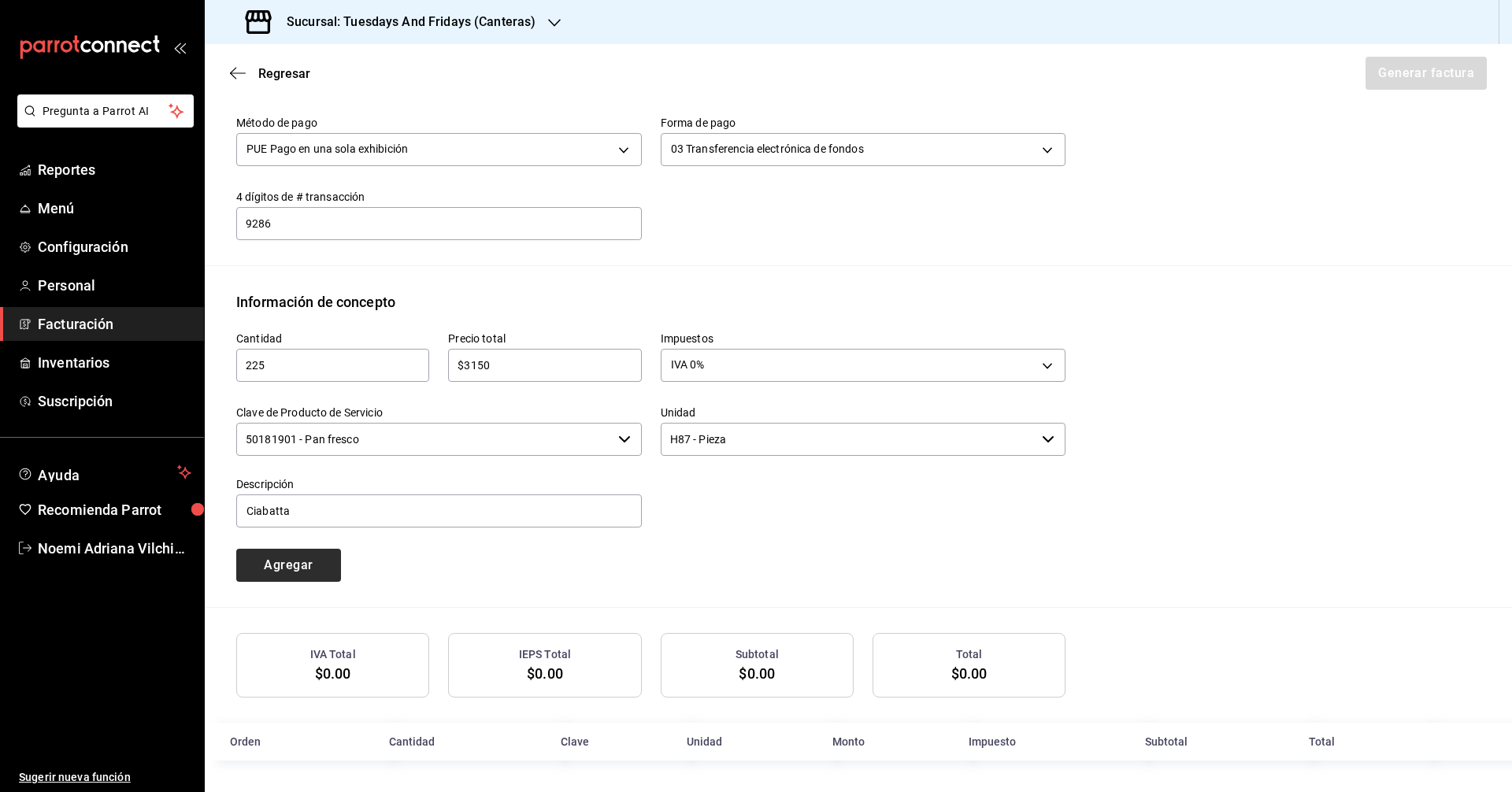 type 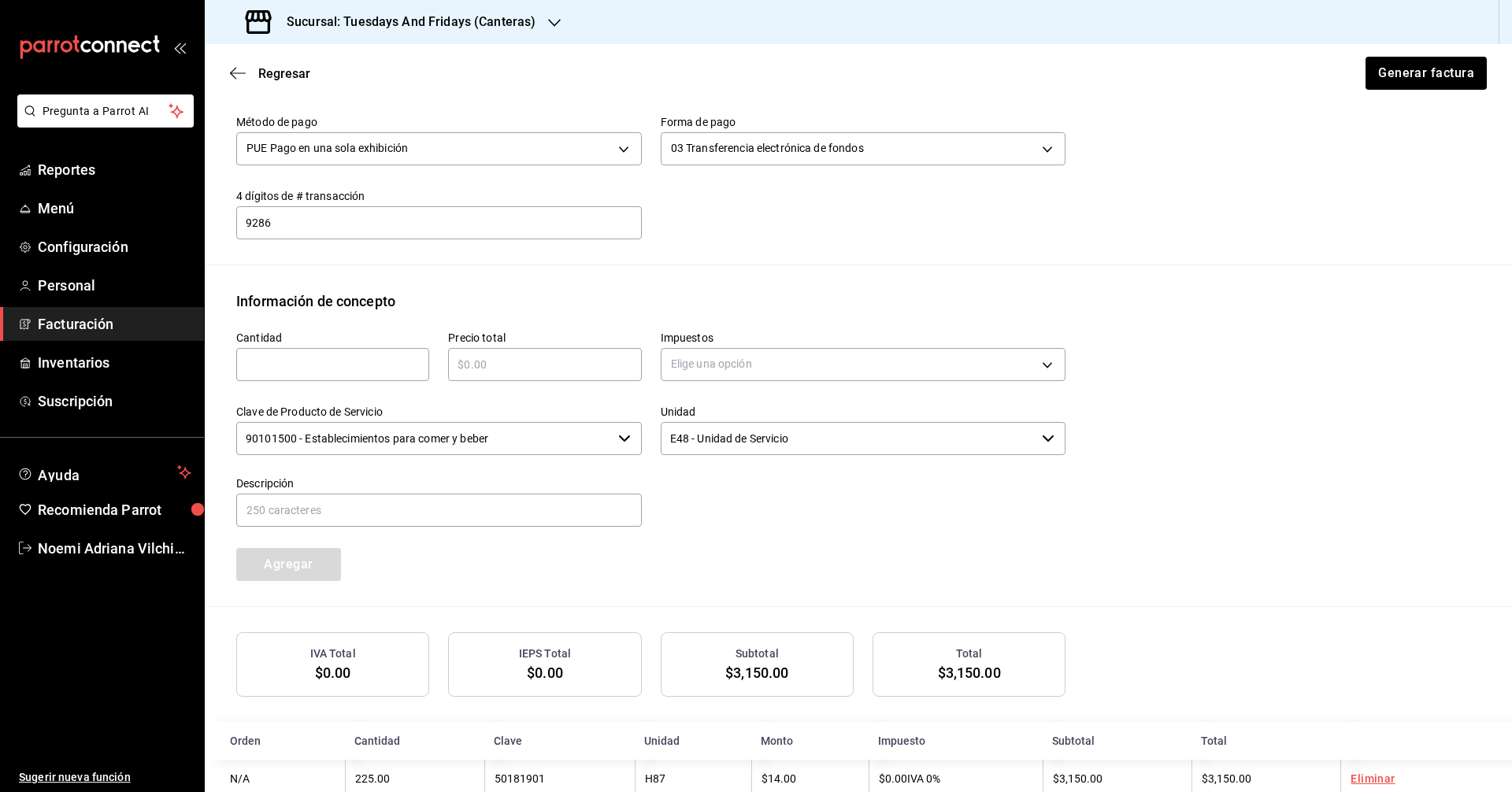 click on "Cantidad ​ Precio total ​ Impuestos Elige una opción Clave de Producto de Servicio 90101500 - Establecimientos para comer y beber ​ Unidad E48 - Unidad de Servicio ​ Descripción Agregar" at bounding box center [641, 446] 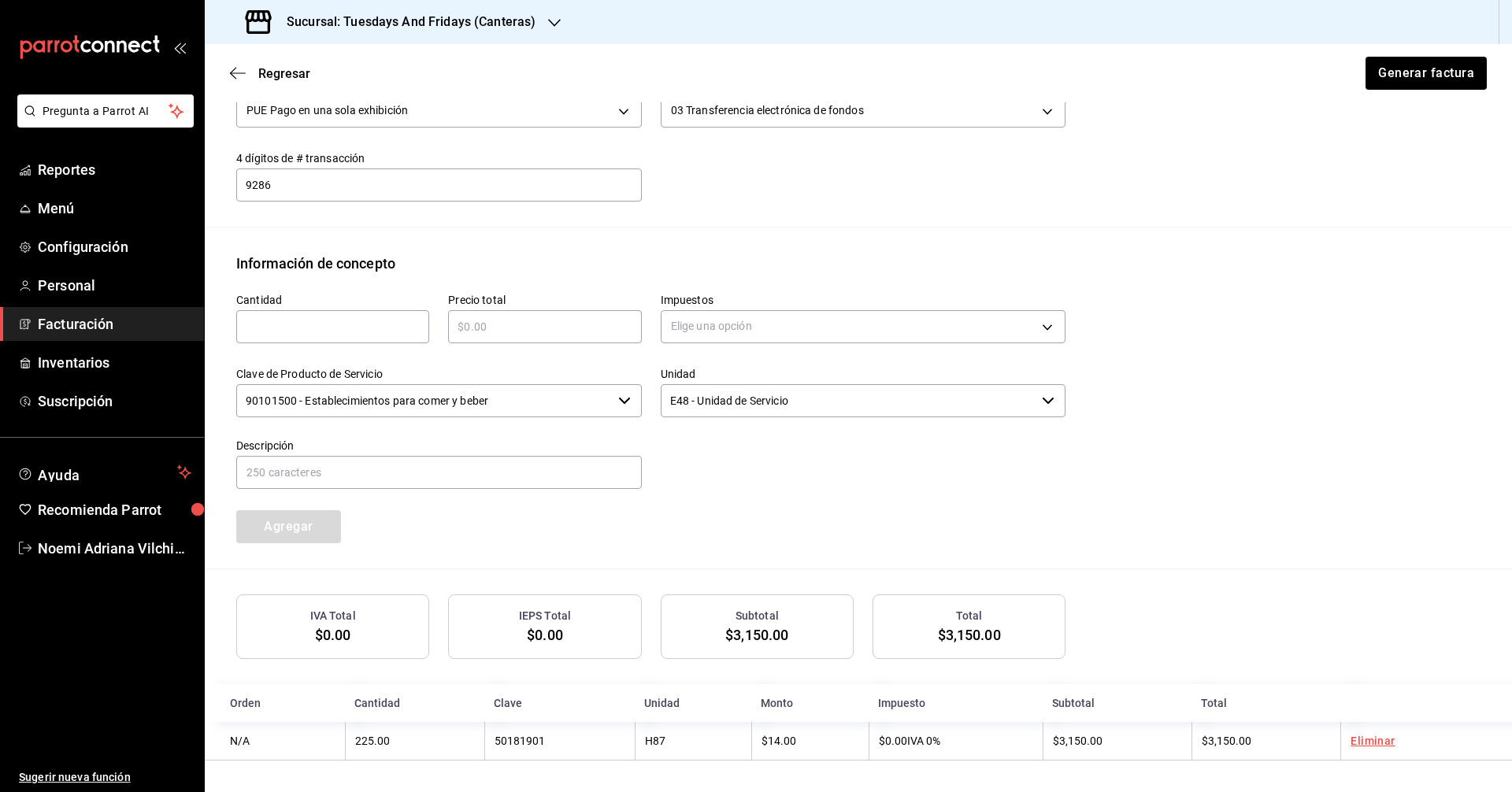 click on "Cantidad ​ Precio total ​ Impuestos Elige una opción Clave de Producto de Servicio 90101500 - Establecimientos para comer y beber ​ Unidad E48 - Unidad de Servicio ​ Descripción Agregar" at bounding box center (641, 409) 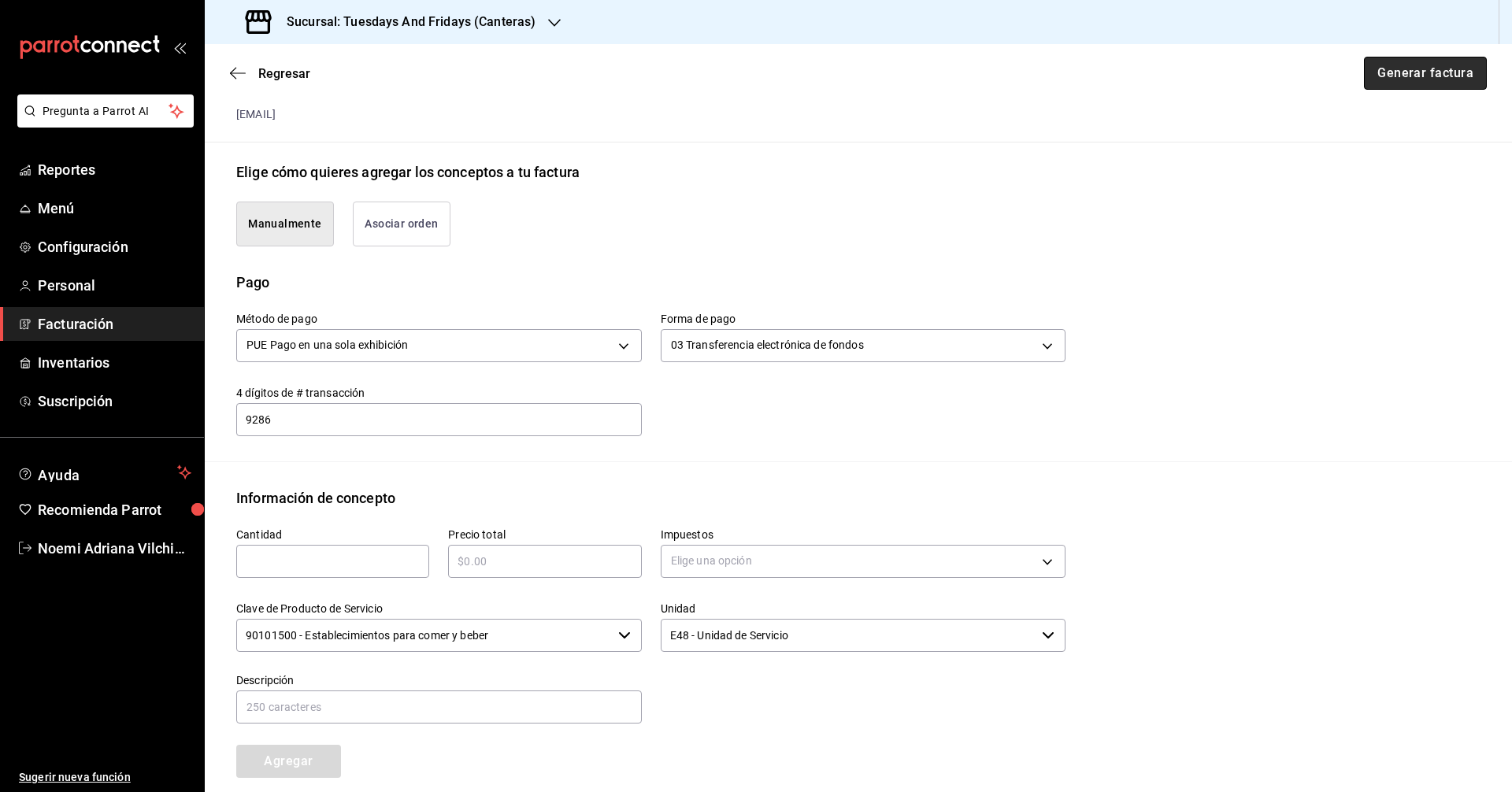 click on "Generar factura" at bounding box center (1425, 73) 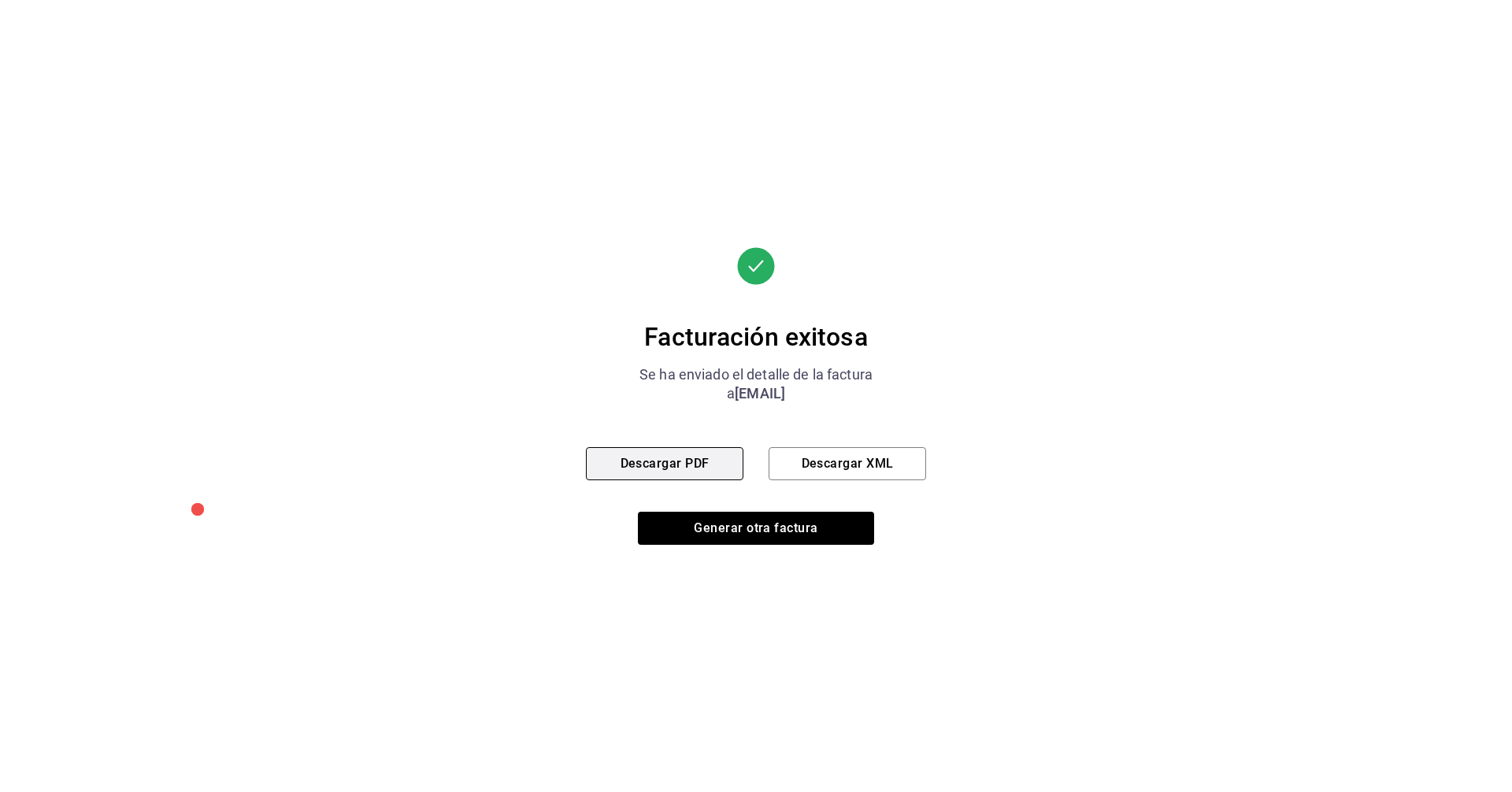 click on "Descargar PDF" at bounding box center [665, 464] 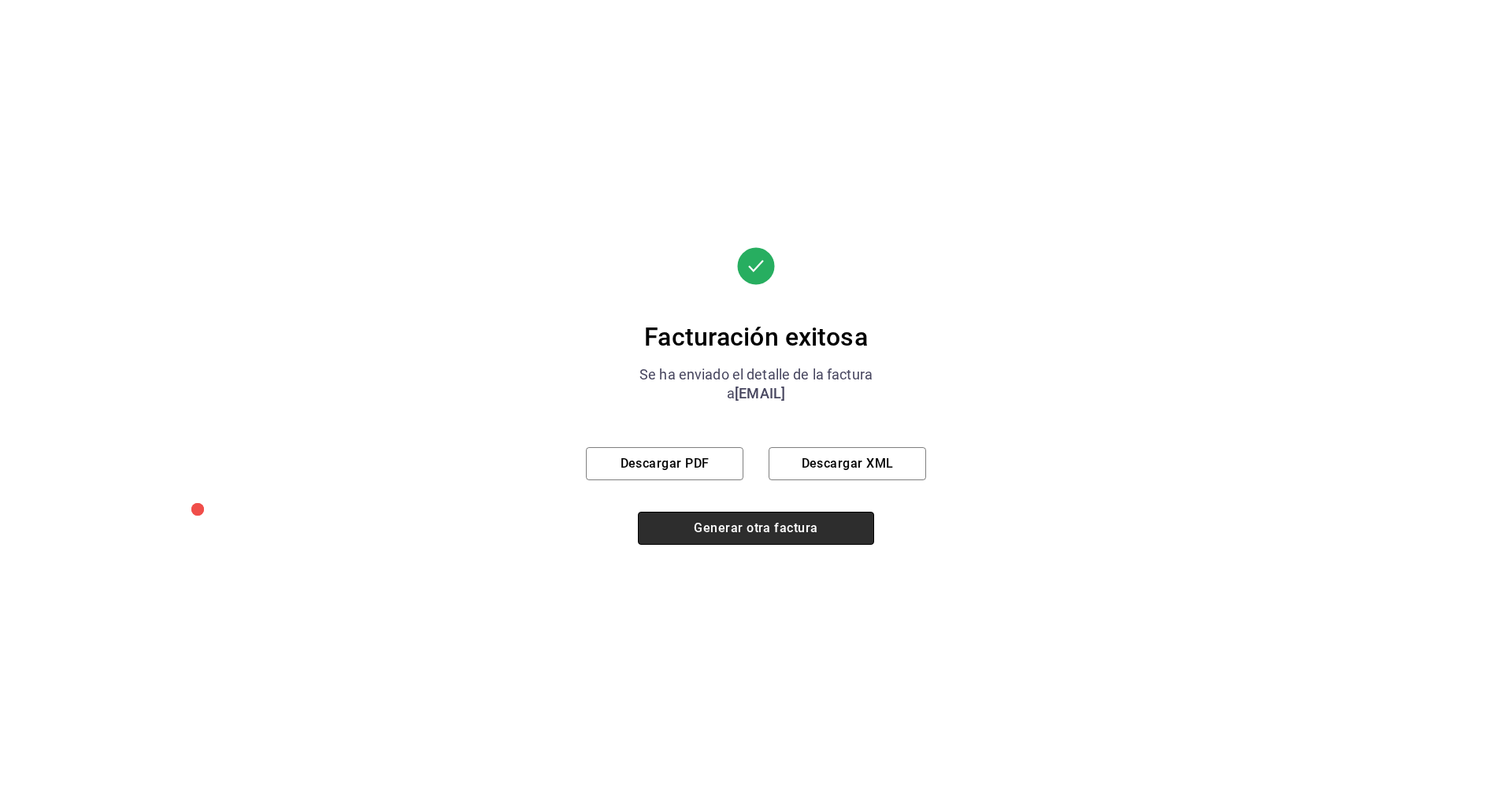 click on "Generar otra factura" at bounding box center (756, 528) 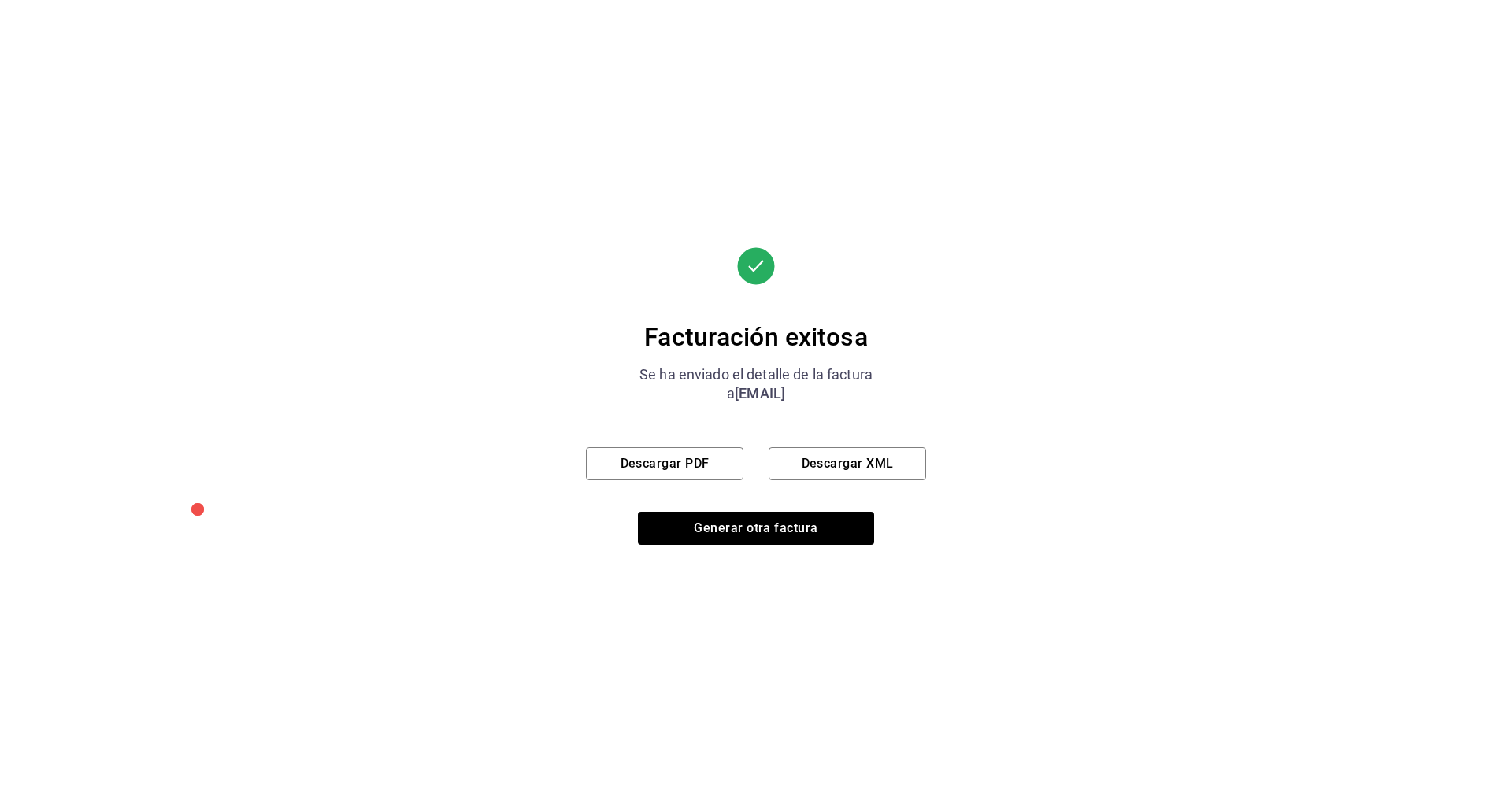 scroll, scrollTop: 0, scrollLeft: 0, axis: both 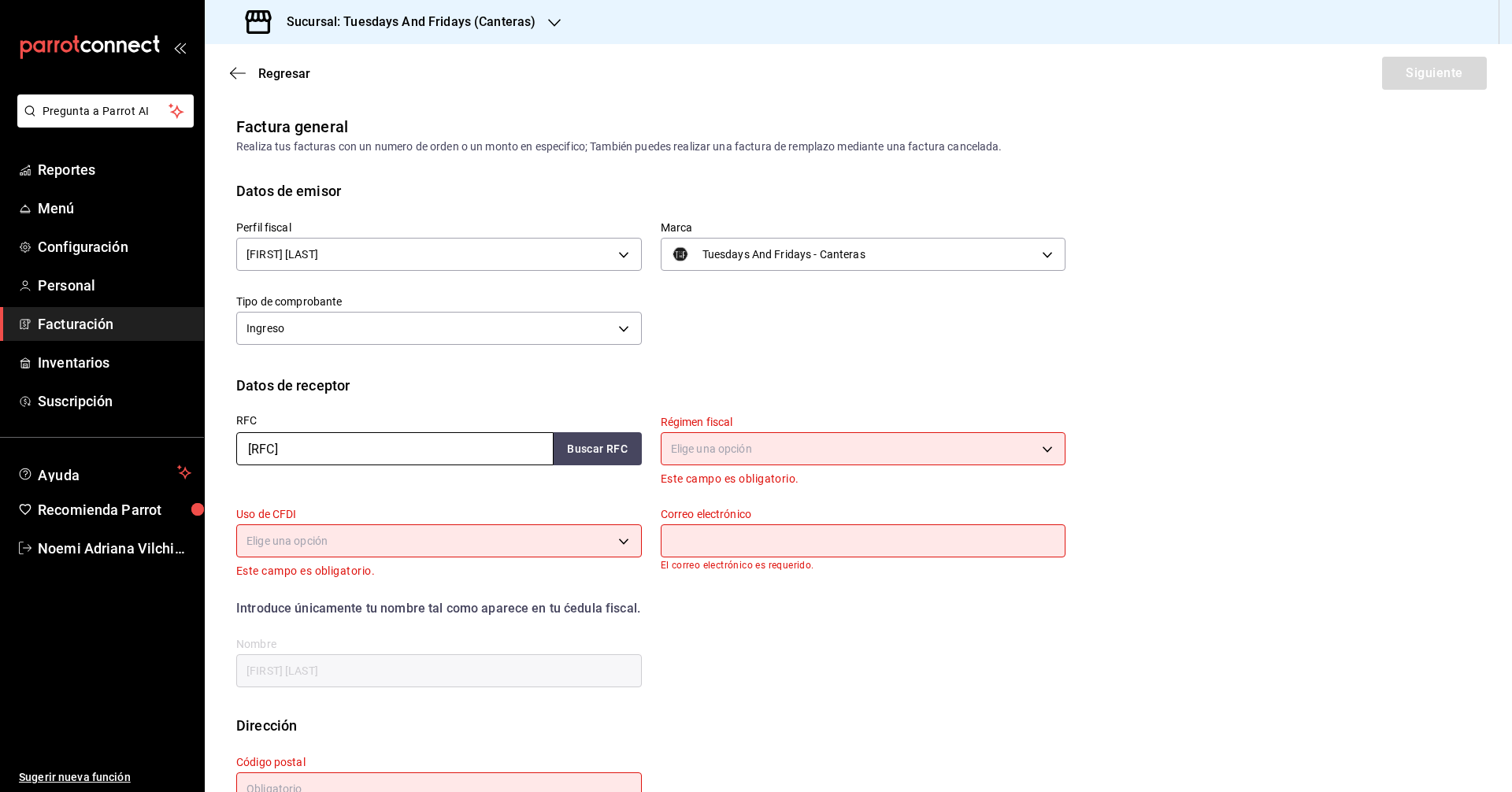 drag, startPoint x: 491, startPoint y: 435, endPoint x: 28, endPoint y: 439, distance: 463.01728 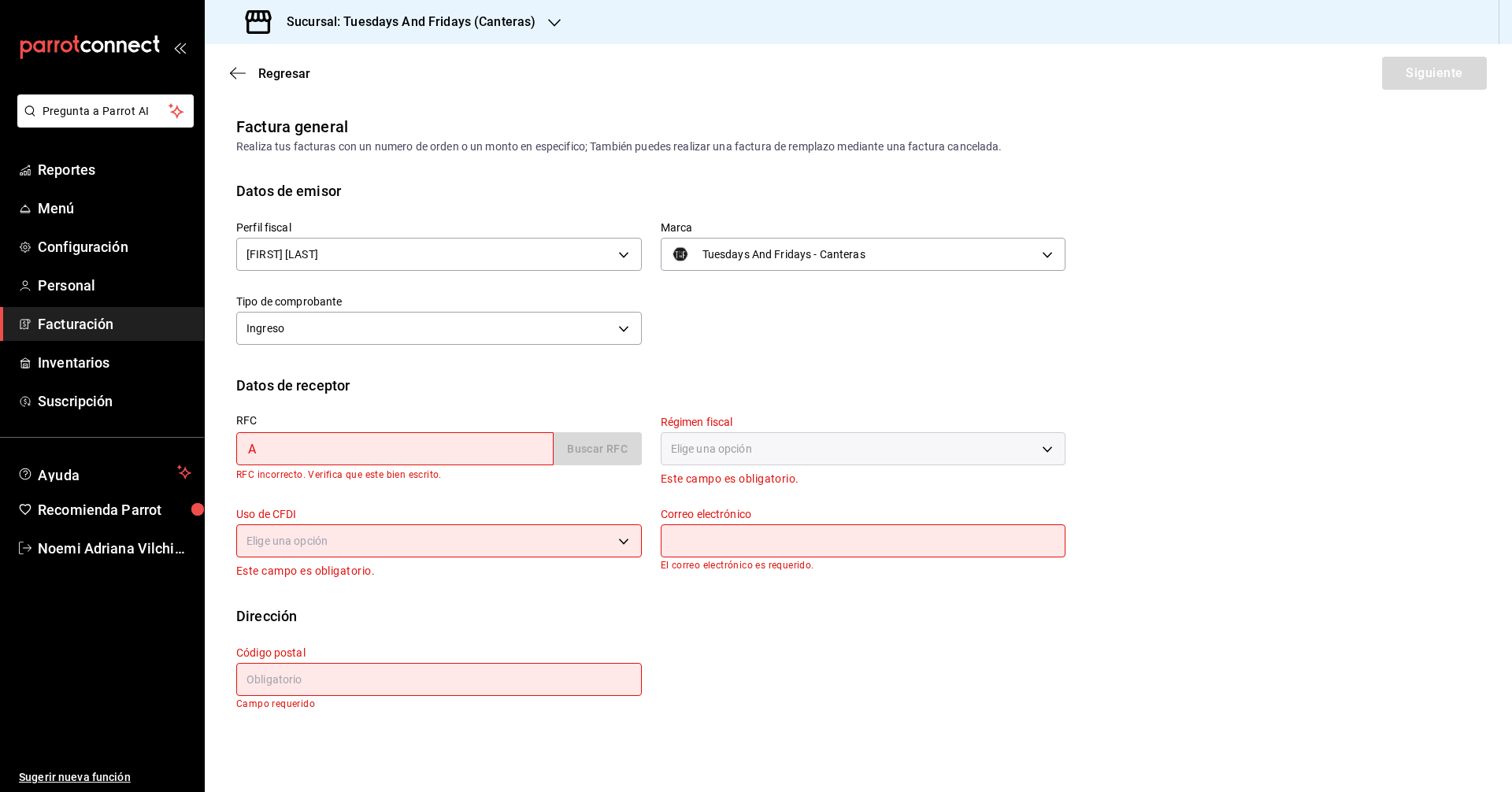 type on "[RFC]" 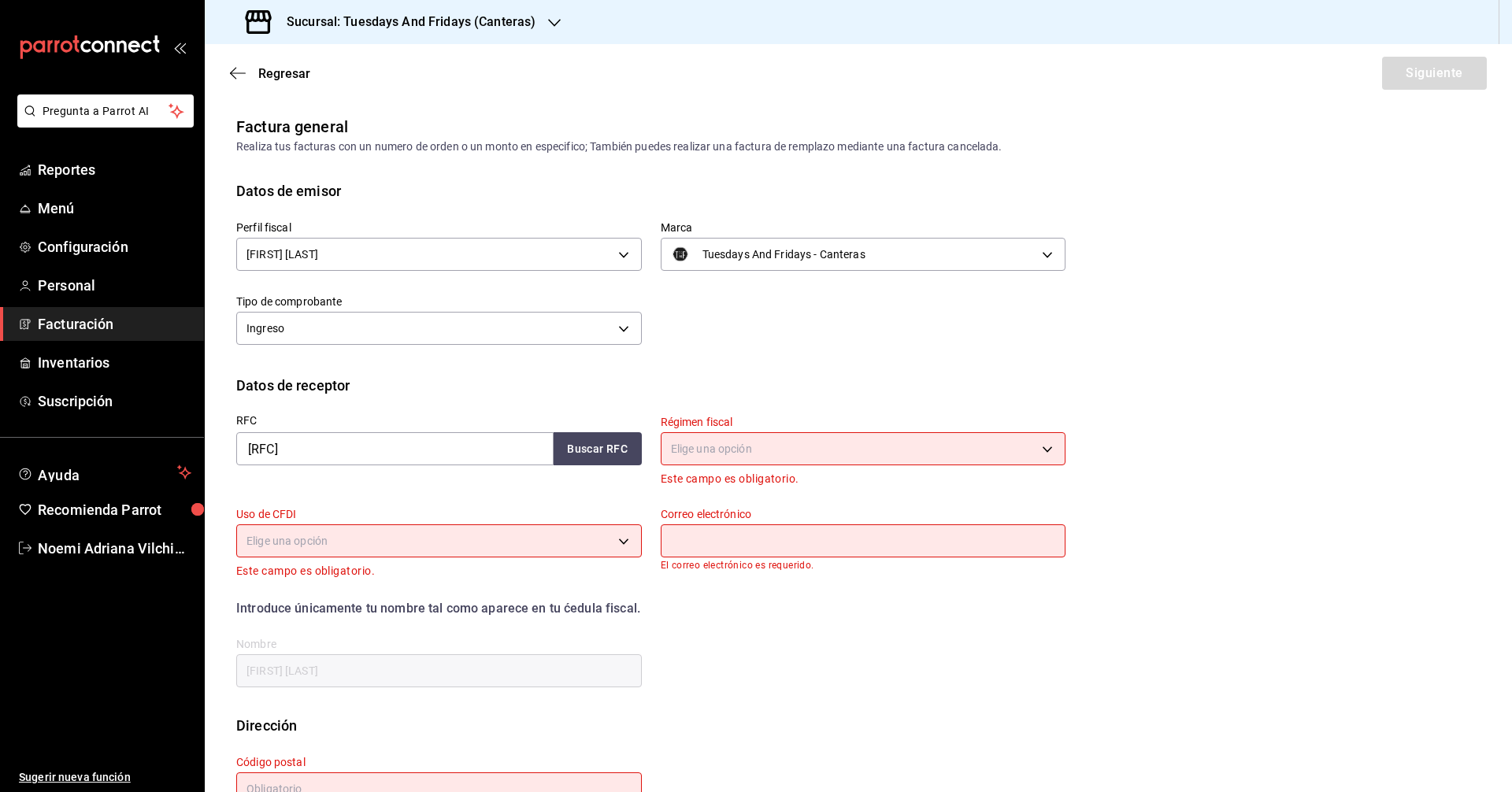 click on "RFC [RFC] Buscar RFC" at bounding box center (429, 442) 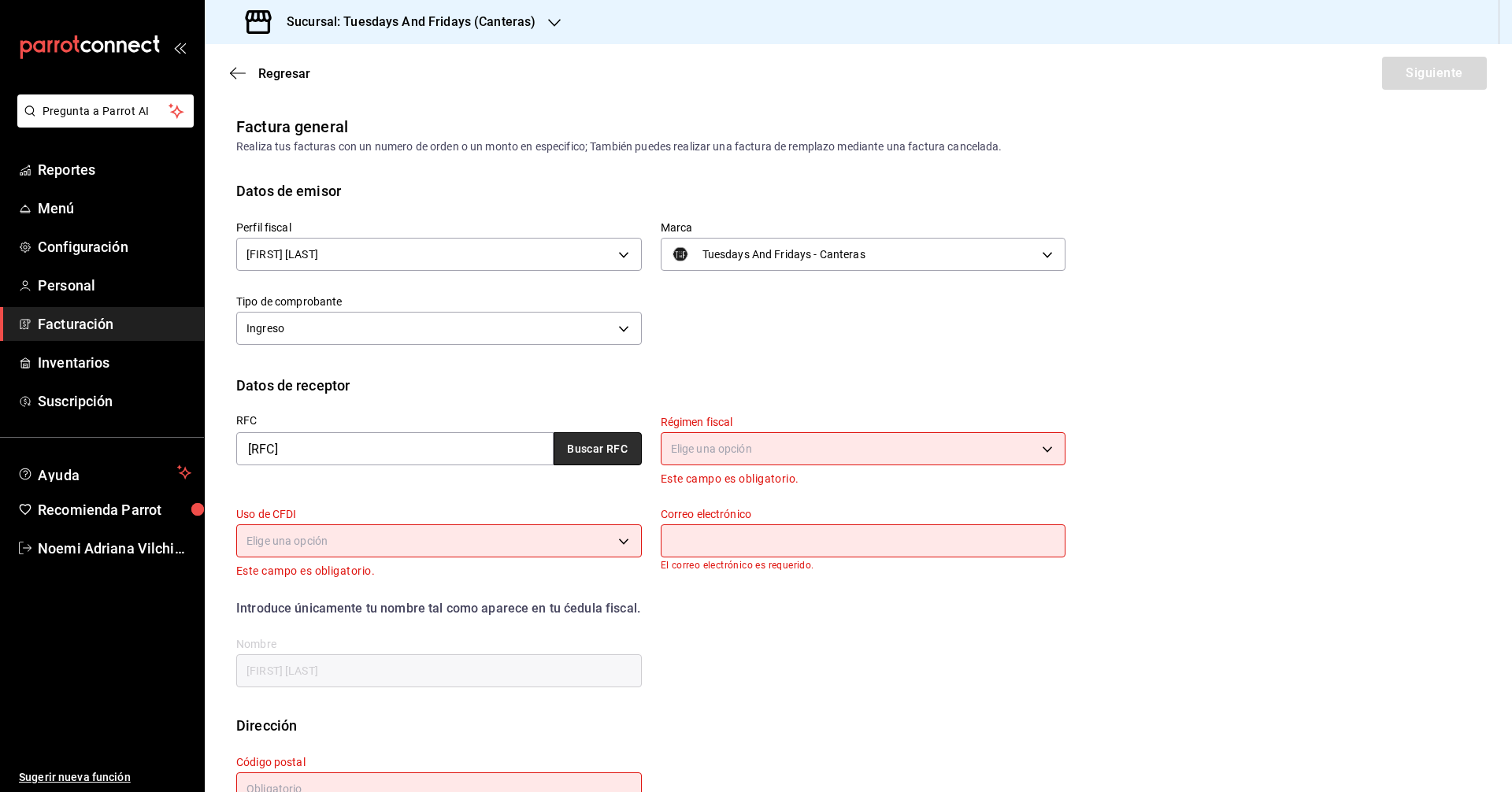click on "Buscar RFC" at bounding box center (598, 449) 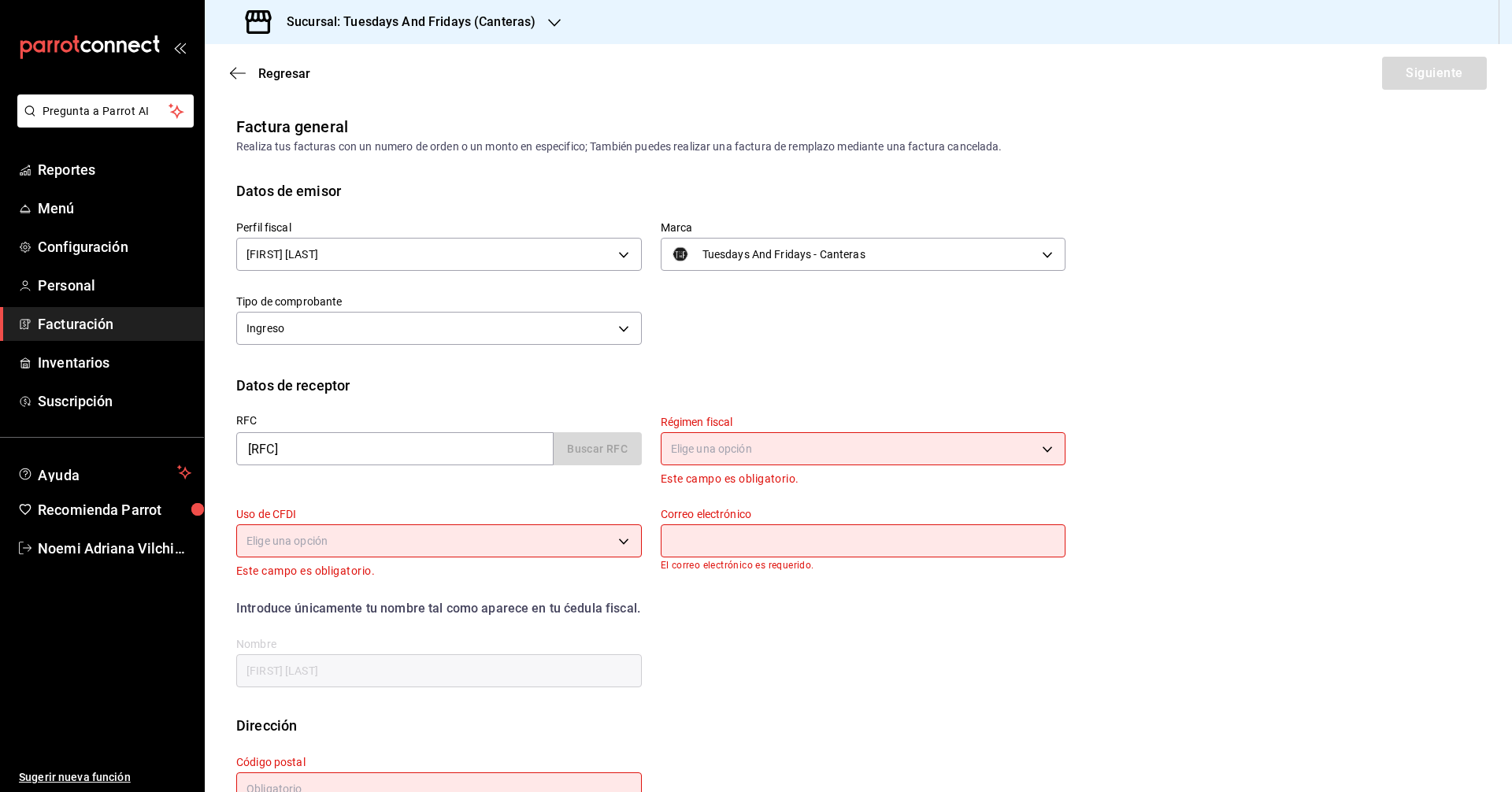 type on "612" 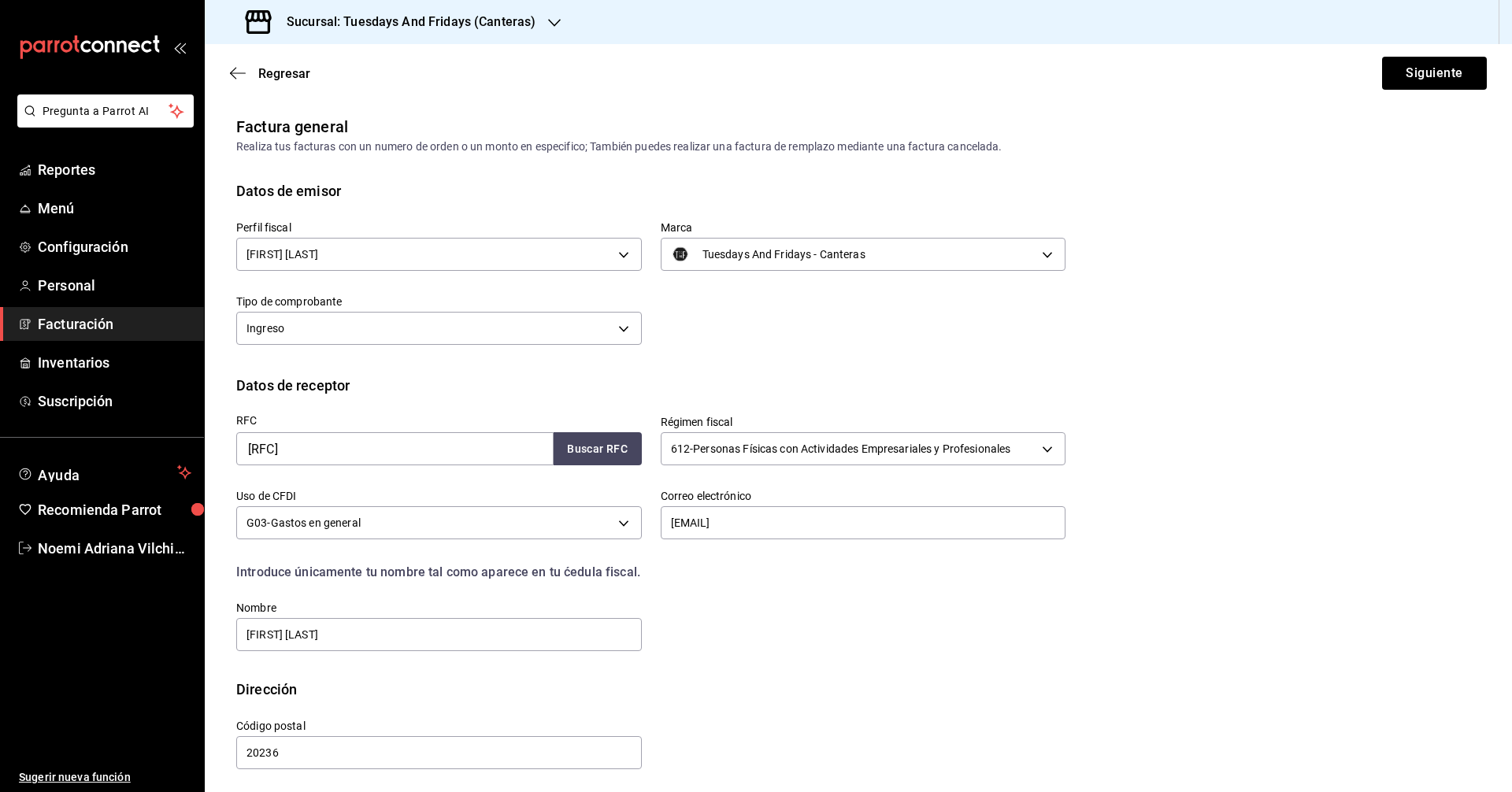 click on "Datos de receptor" at bounding box center (858, 385) 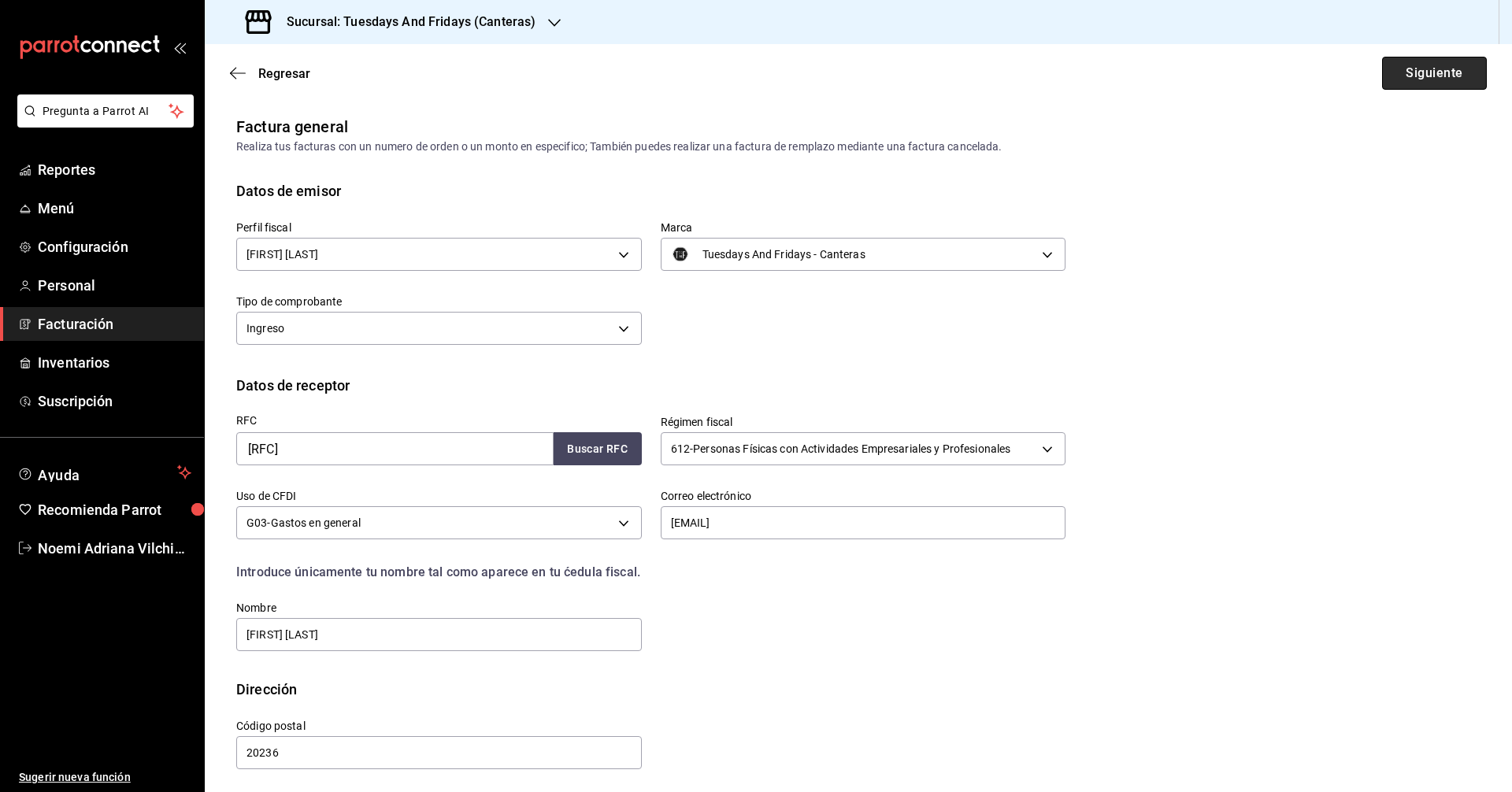 click on "Siguiente" at bounding box center [1434, 73] 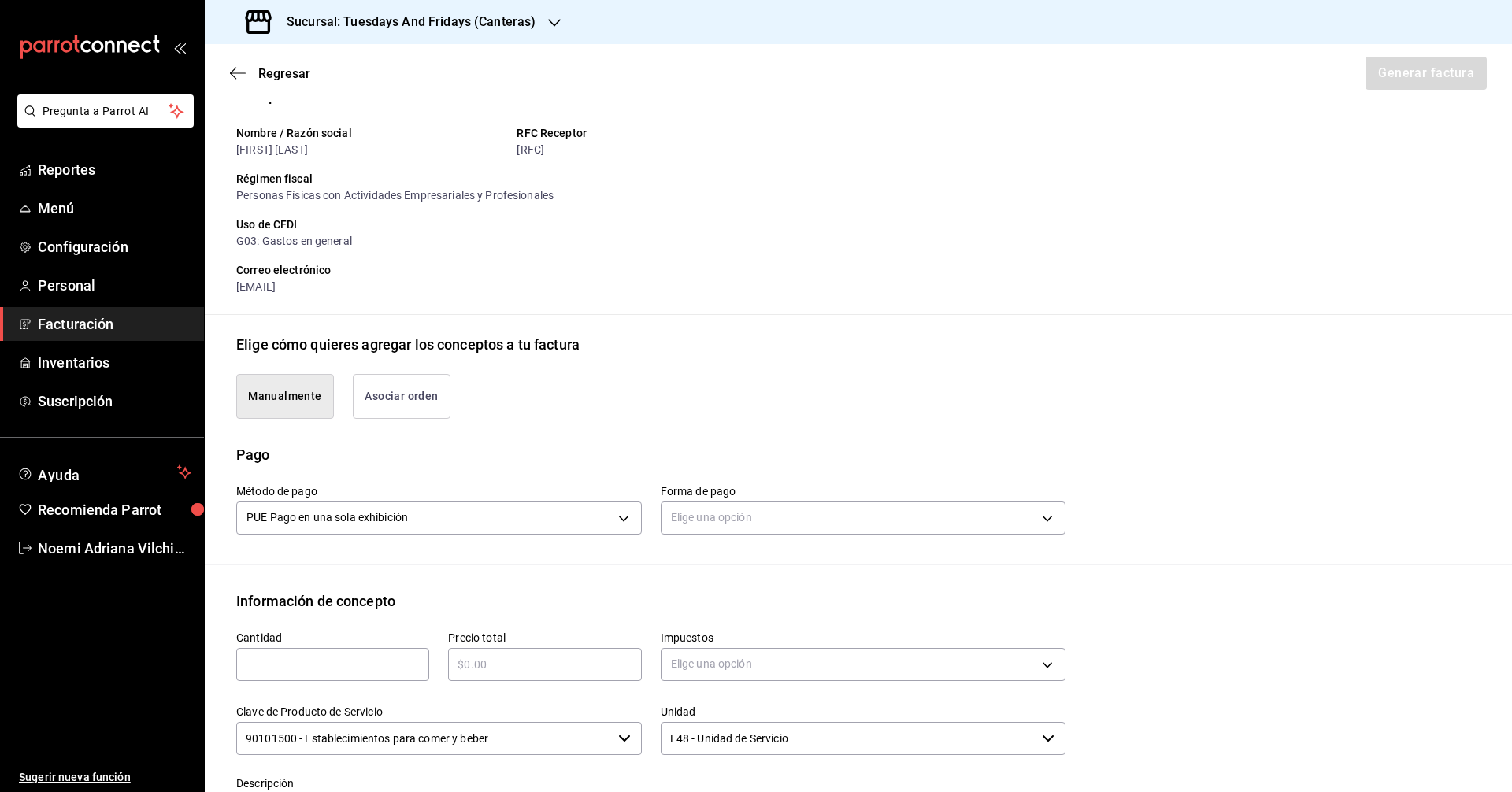 scroll, scrollTop: 236, scrollLeft: 0, axis: vertical 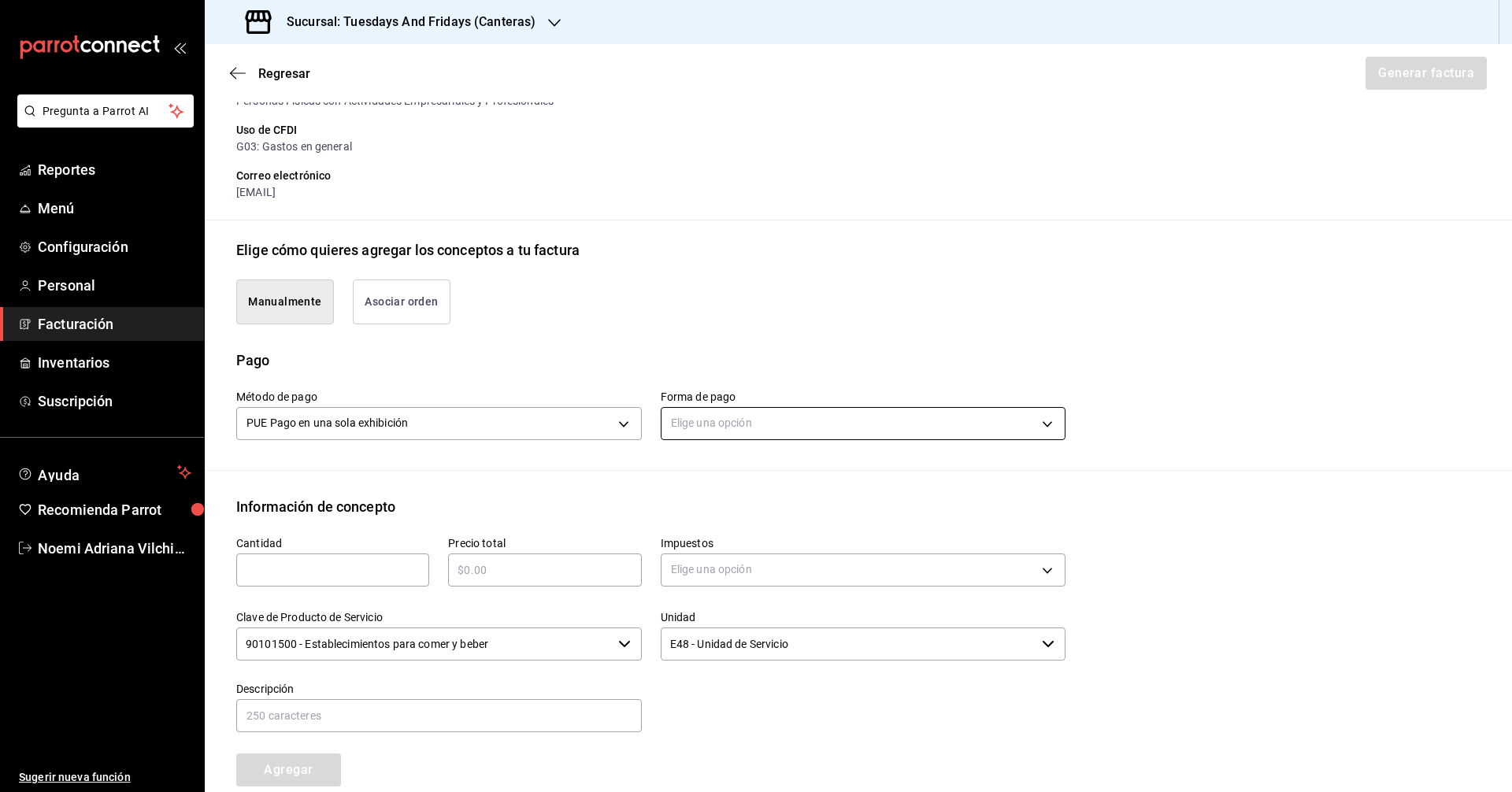 click on "Pregunta a Parrot AI Reportes   Menú   Configuración   Personal   Facturación   Inventarios   Suscripción   Ayuda Recomienda Parrot   [FIRST] [LAST]   Sugerir nueva función   Sucursal: Tuesdays And Fridays (Canteras) Regresar Generar factura Emisor Perfil fiscal [FIRST] [LAST] Tipo de comprobante Ingreso Receptor Nombre / Razón social [FIRST] [LAST] RFC Receptor [RFC] Régimen fiscal Personas Físicas con Actividades Empresariales y Profesionales Uso de CFDI G03: Gastos en general Correo electrónico [EMAIL] Elige cómo quieres agregar los conceptos a tu factura Manualmente Asociar orden Pago Método de pago PUE   Pago en una sola exhibición PUE Forma de pago Elige una opción Información de concepto Cantidad ​ Precio total ​ Impuestos Elige una opción Clave de Producto de Servicio 90101500 - Establecimientos para comer y beber ​ Unidad E48 - Unidad de Servicio ​ Descripción Agregar IVA Total $0.00 IEPS Total $0.00" at bounding box center (756, 396) 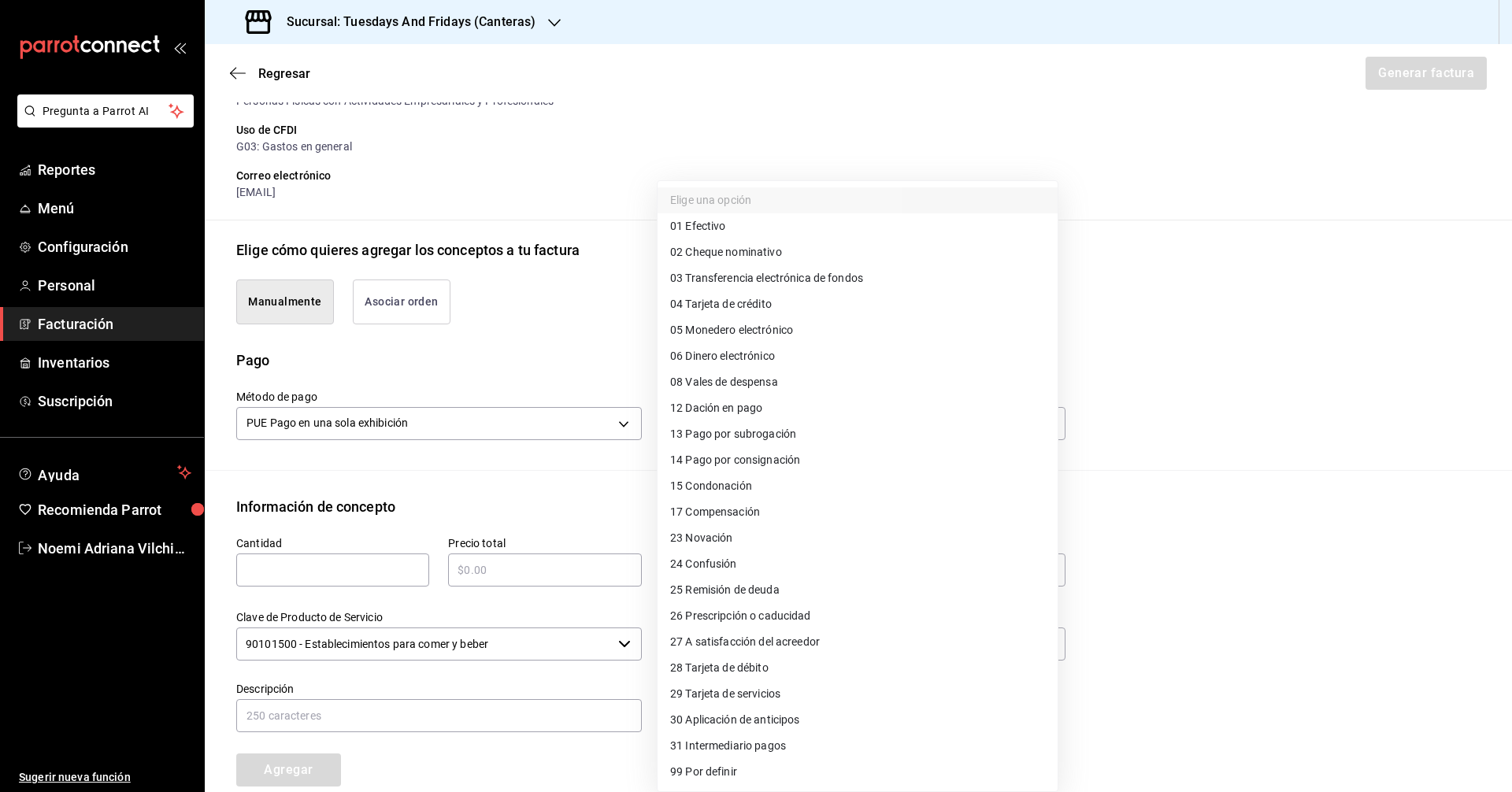 click on "03   Transferencia electrónica de fondos" at bounding box center (766, 278) 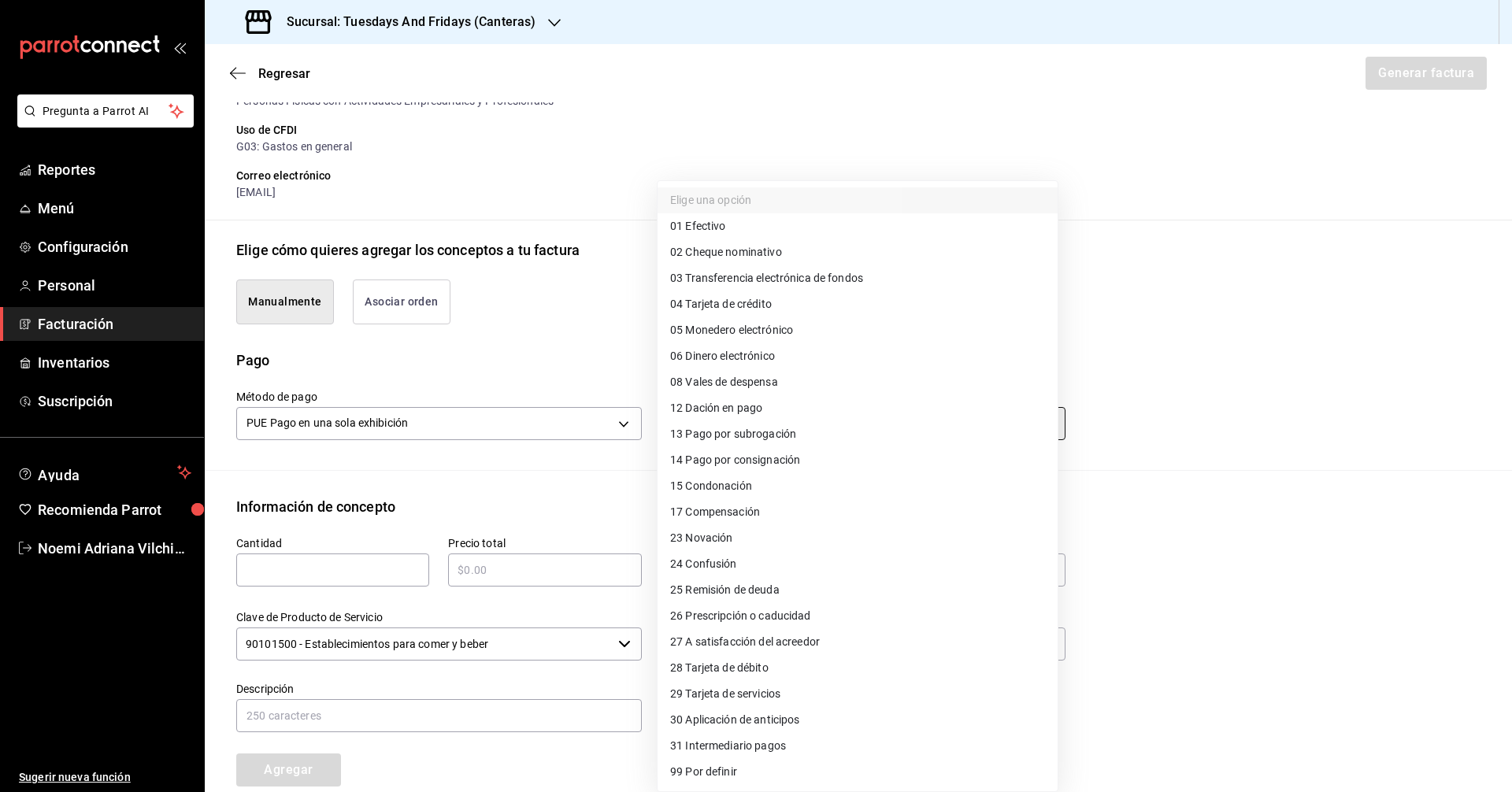 type on "03" 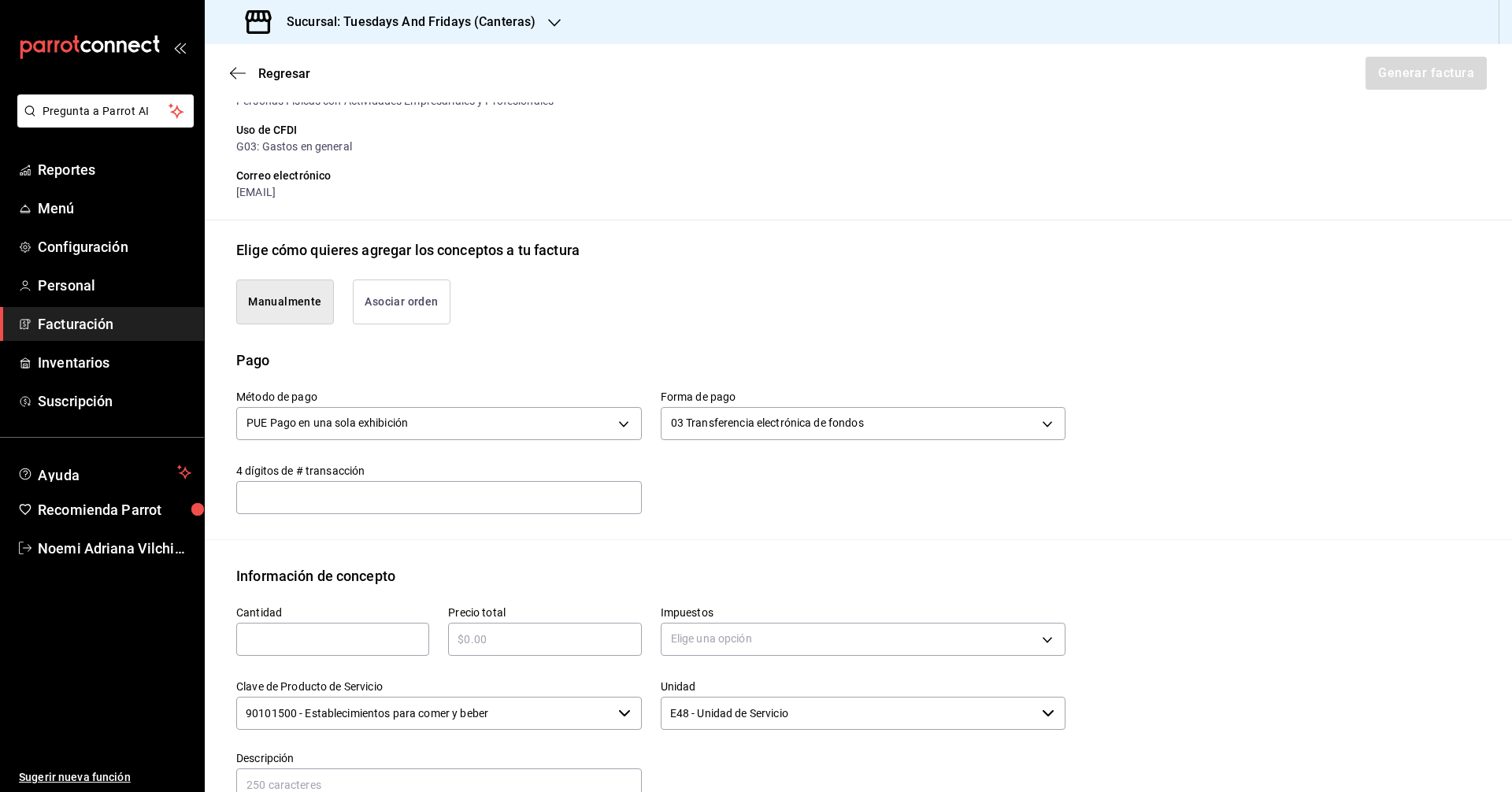 click at bounding box center [439, 497] 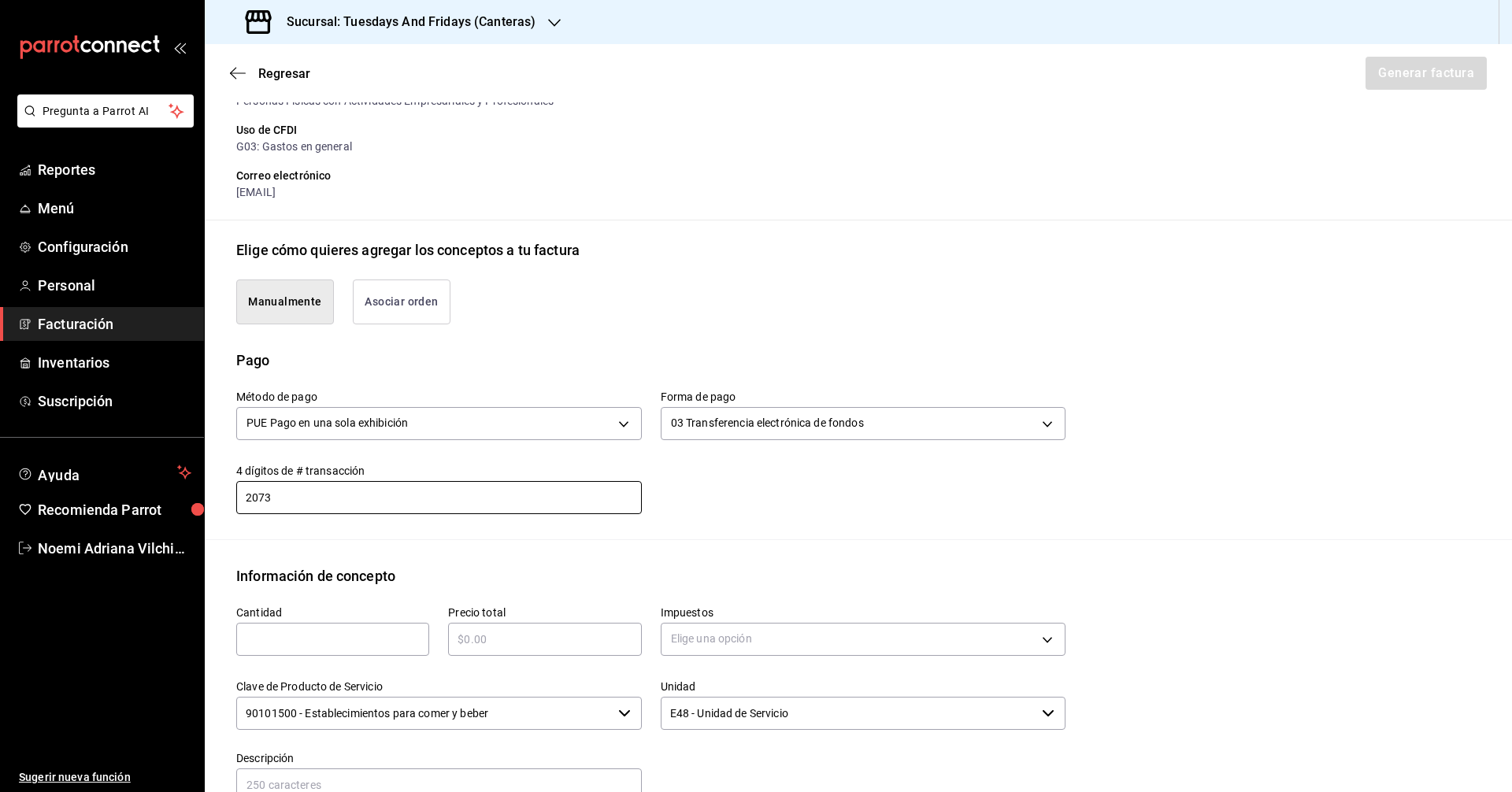 type on "2073" 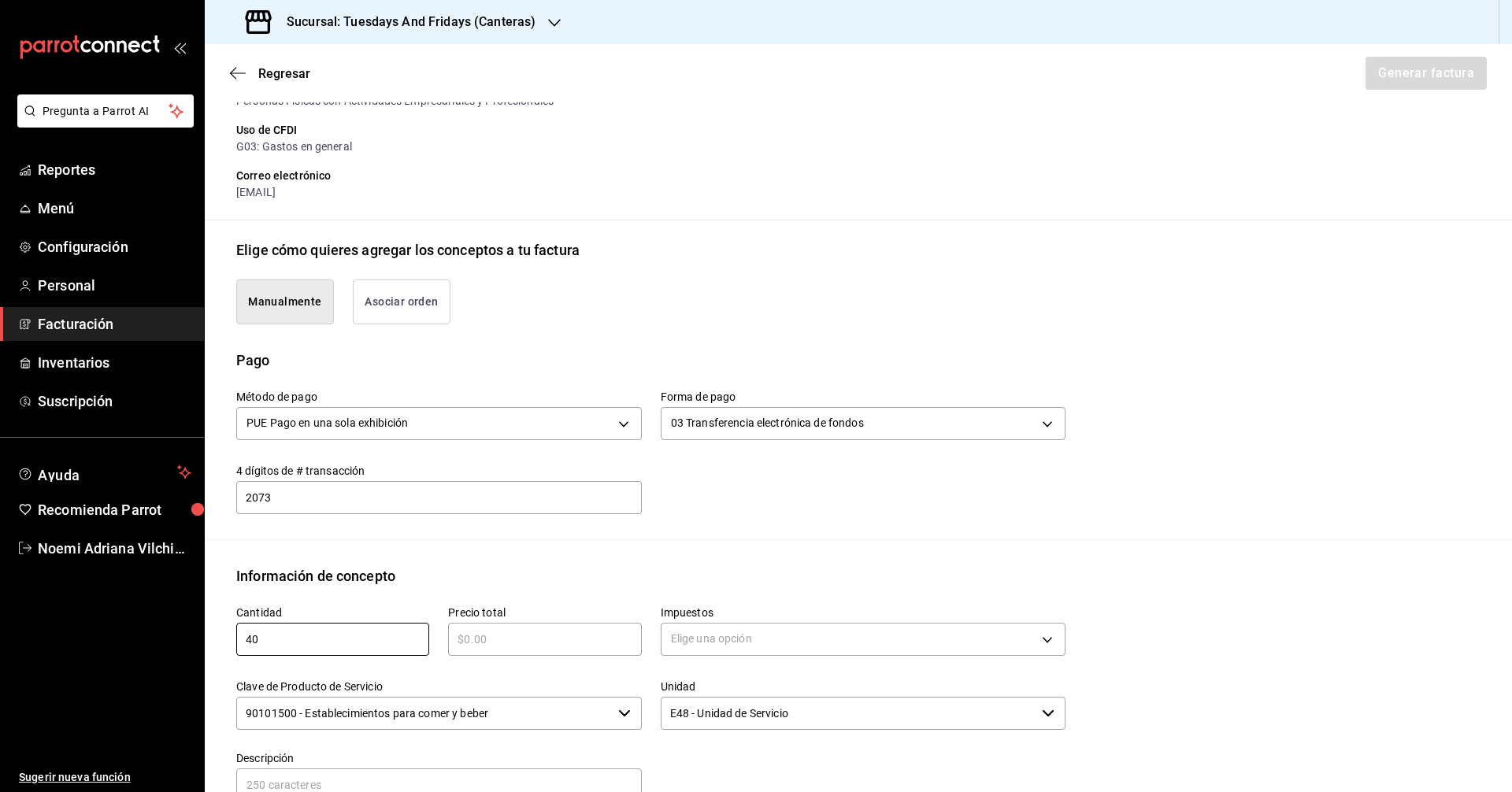 type on "40" 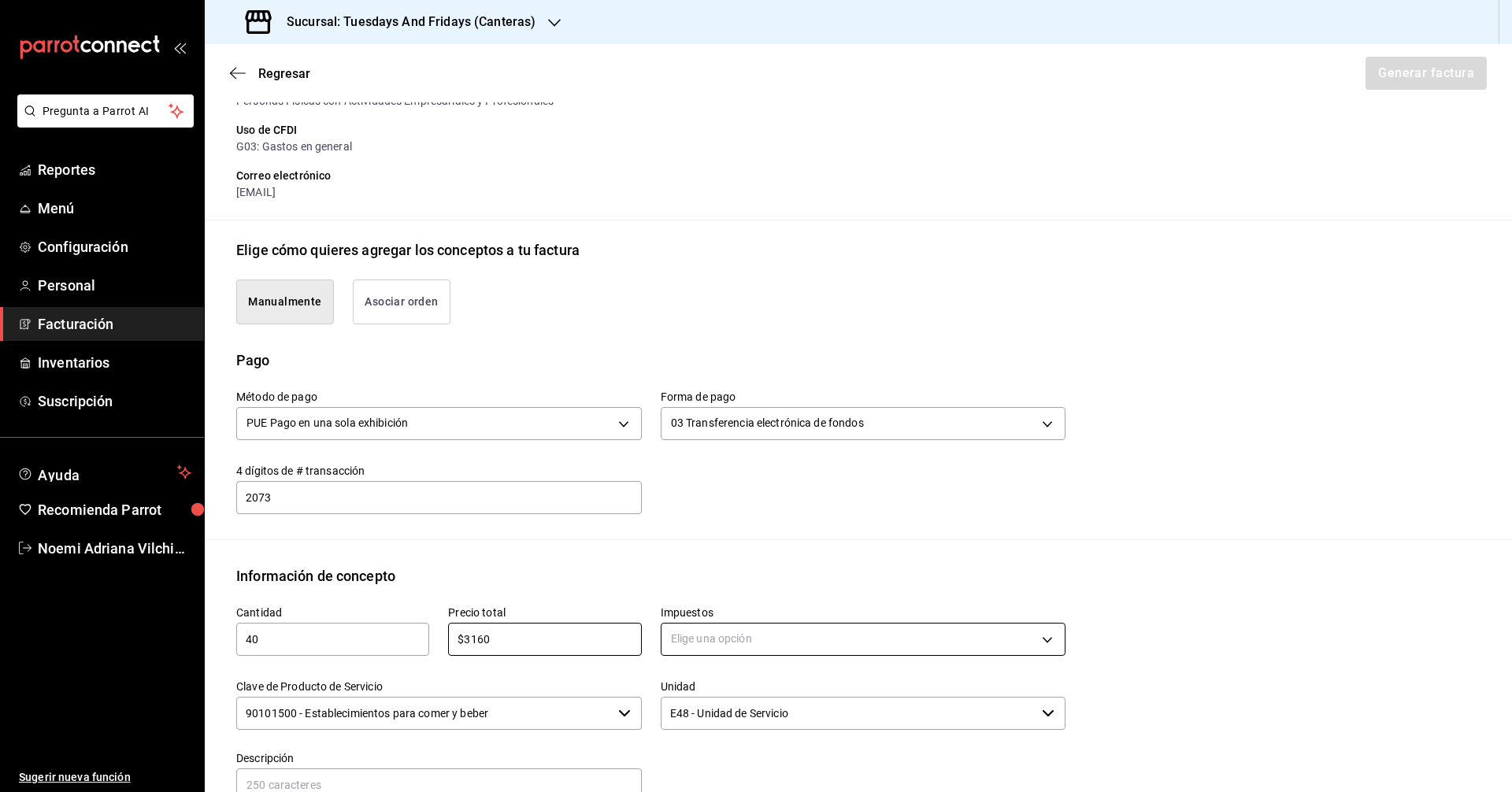 type on "$3160" 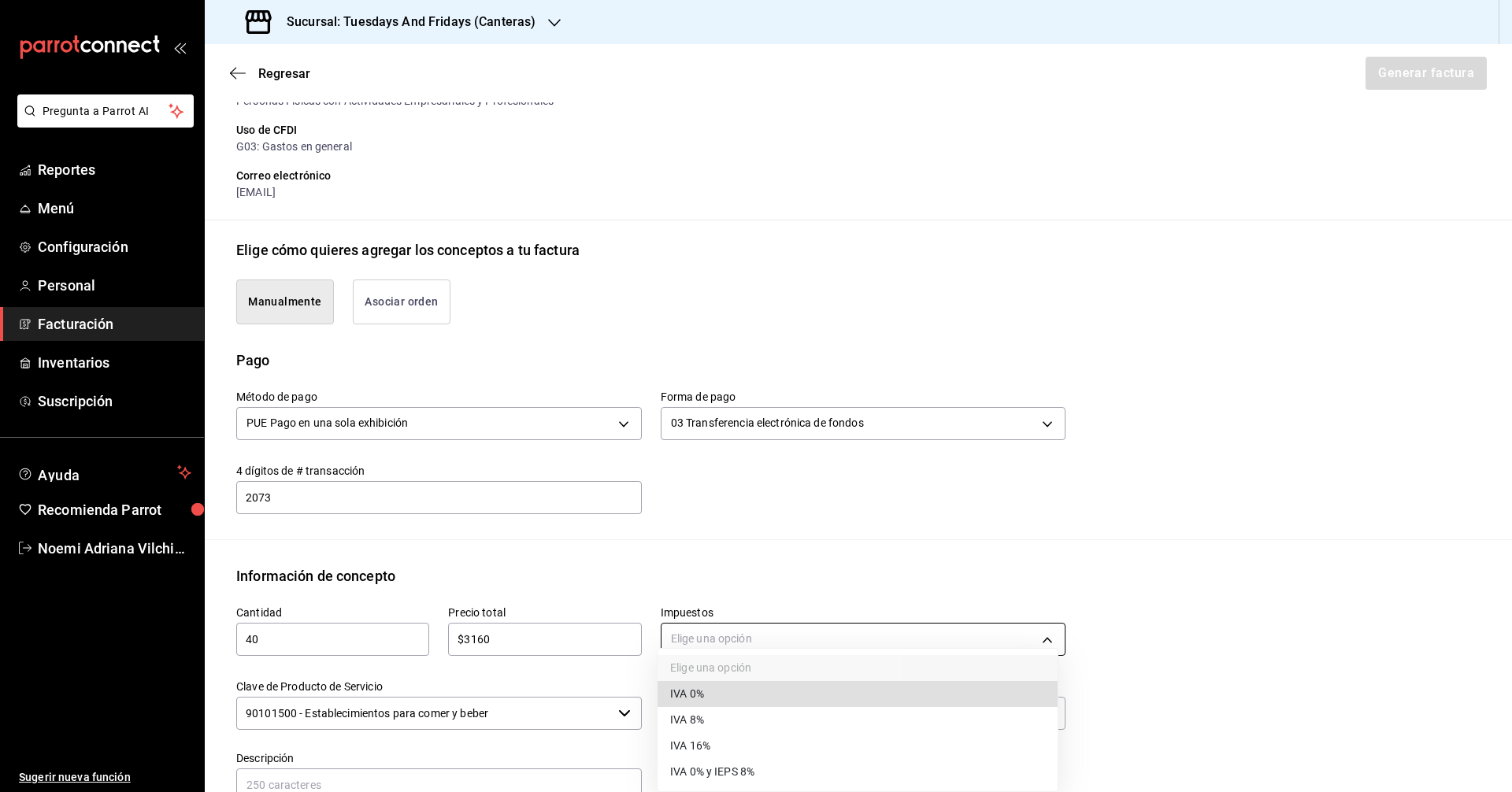 click on "Pregunta a Parrot AI Reportes   Menú   Configuración   Personal   Facturación   Inventarios   Suscripción   Ayuda Recomienda Parrot   [FIRST] [LAST]   Sugerir nueva función   Sucursal: Tuesdays And Fridays (Canteras) Regresar Generar factura Emisor Perfil fiscal [FIRST] [LAST] Tipo de comprobante Ingreso Receptor Nombre / Razón social [FIRST] [LAST] RFC Receptor [RFC] Régimen fiscal Personas Físicas con Actividades Empresariales y Profesionales Uso de CFDI G03: Gastos en general Correo electrónico [EMAIL] Elige cómo quieres agregar los conceptos a tu factura Manualmente Asociar orden Pago Método de pago PUE   Pago en una sola exhibición PUE Forma de pago 03   Transferencia electrónica de fondos 03 4 dígitos de # transacción 2073 4 dígitos de # transacción Información de concepto Cantidad 40 ​ Precio total $3160 ​ Impuestos Elige una opción Clave de Producto de Servicio ​ Unidad E48 - Unidad de Servicio ​ $0.00" at bounding box center [756, 396] 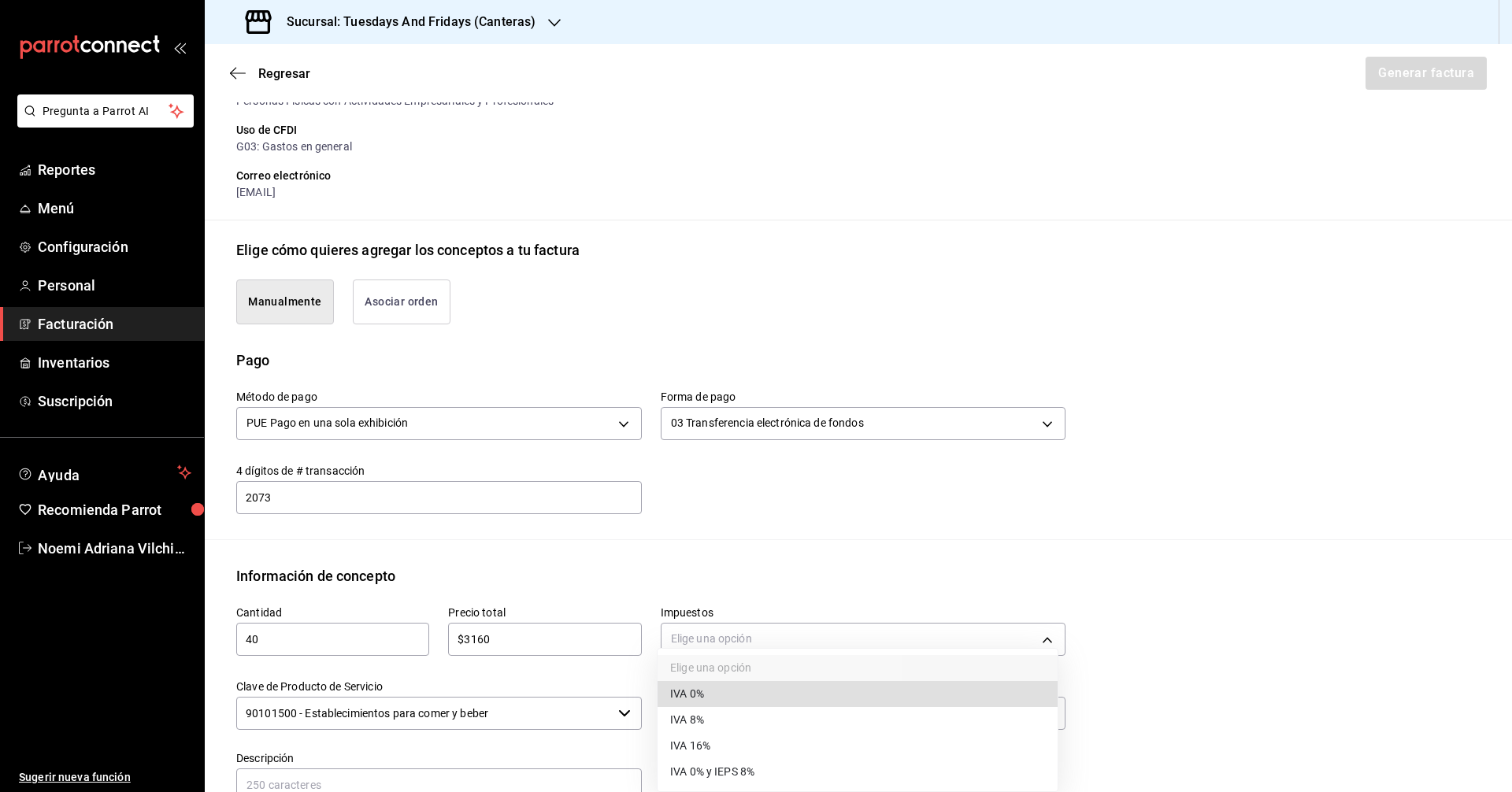 click on "IVA 0%" at bounding box center [858, 694] 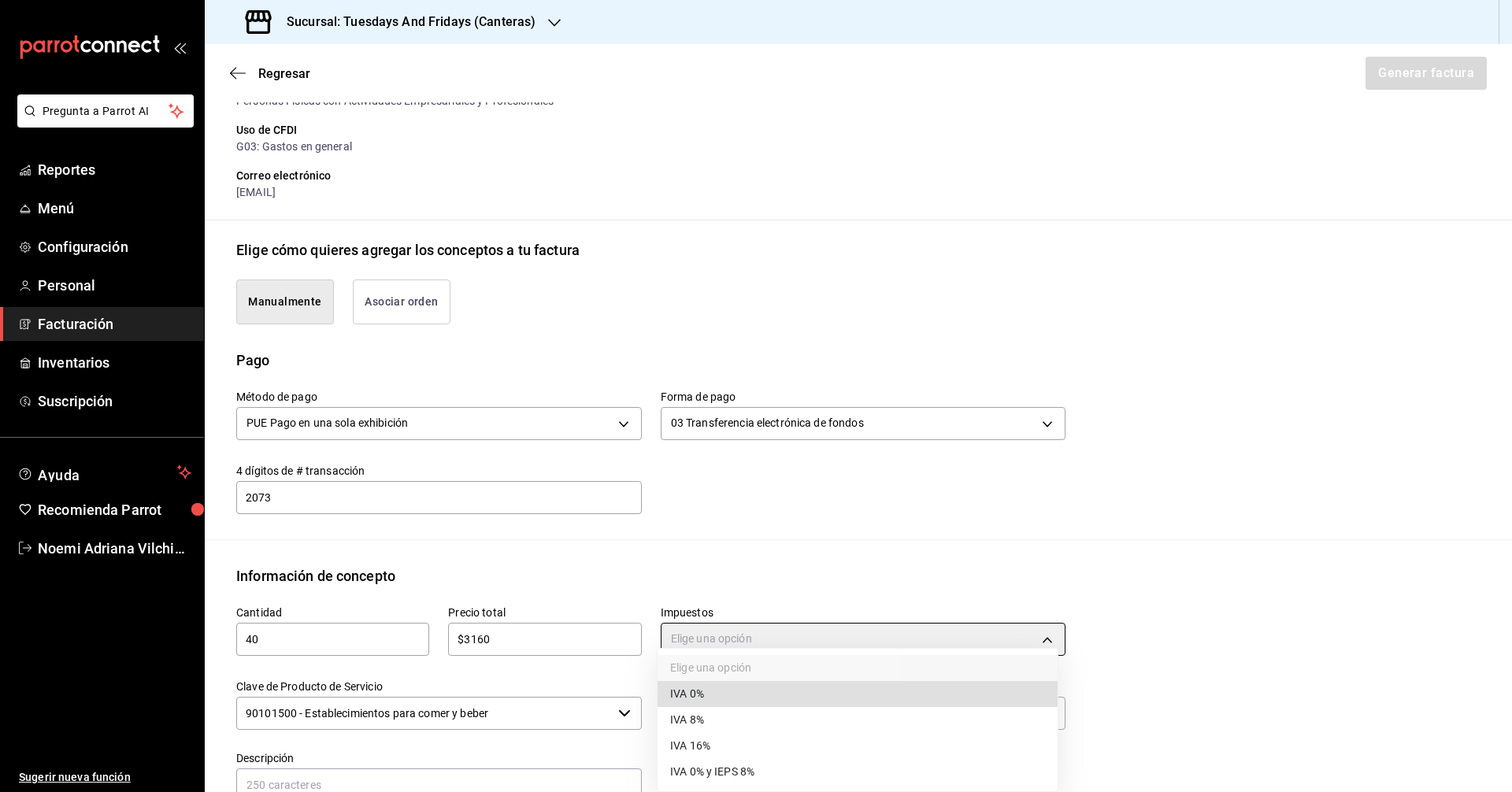 type on "IVA_0" 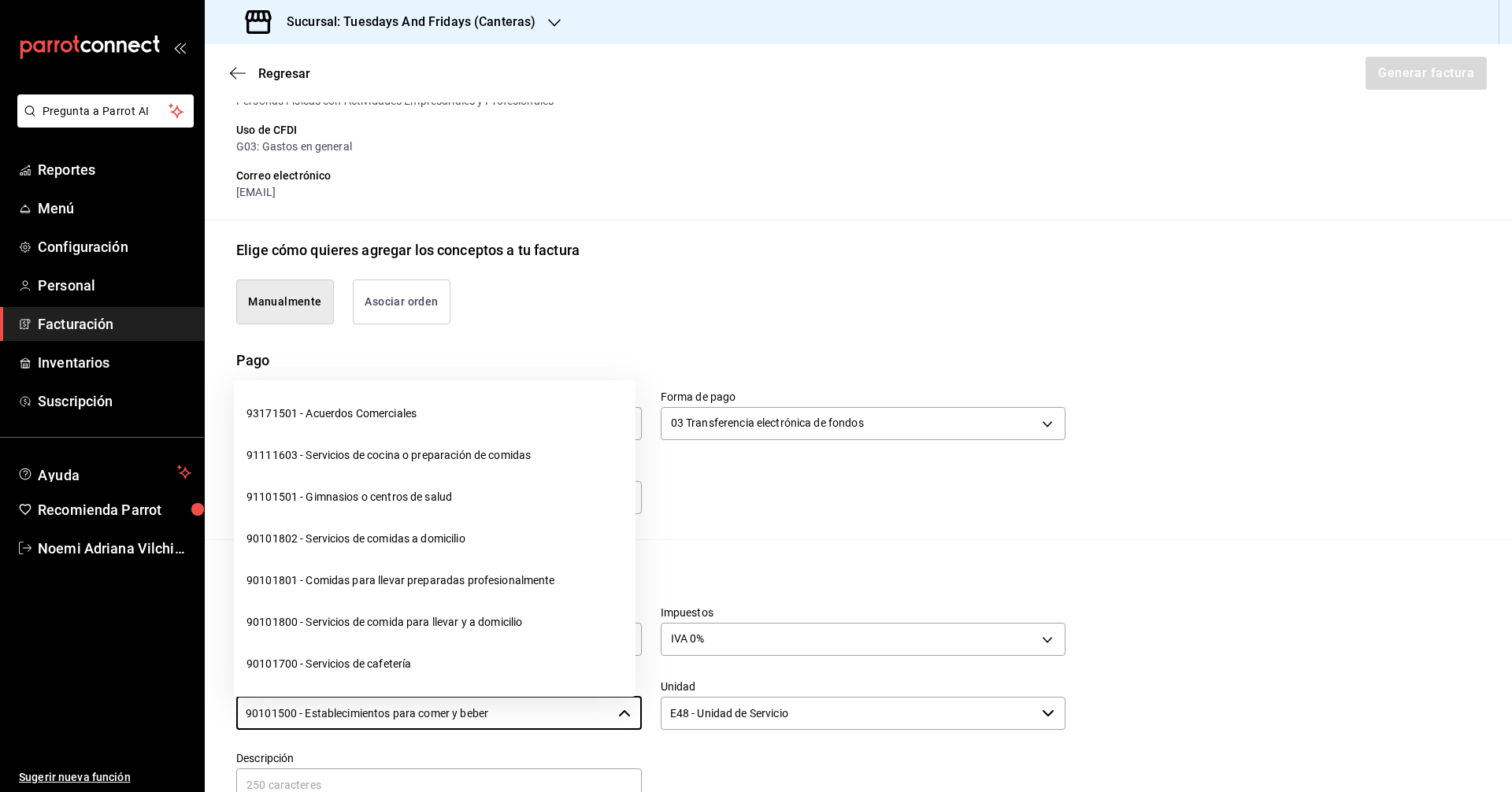 drag, startPoint x: 584, startPoint y: 714, endPoint x: 164, endPoint y: 709, distance: 420.02976 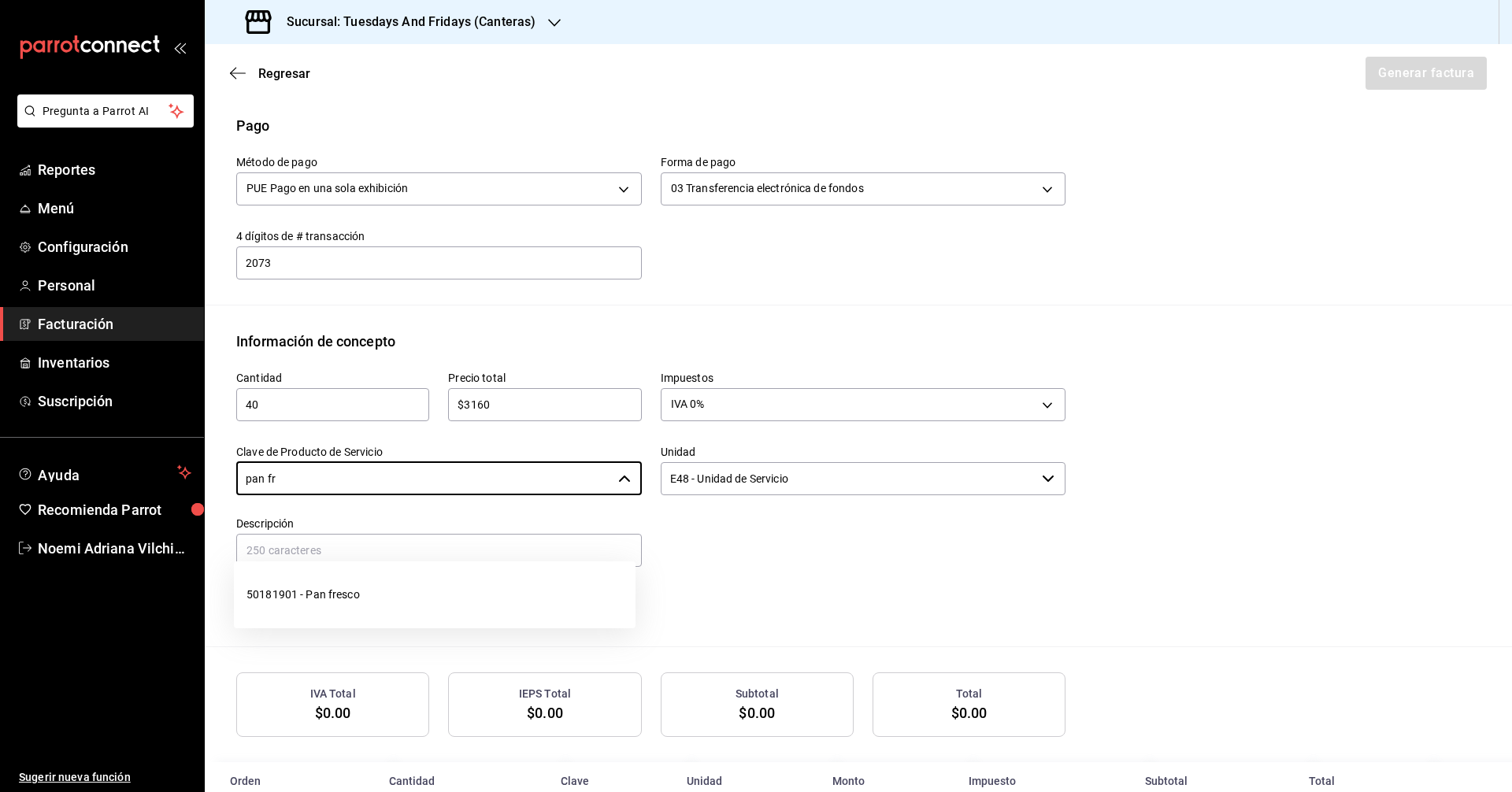 scroll, scrollTop: 472, scrollLeft: 0, axis: vertical 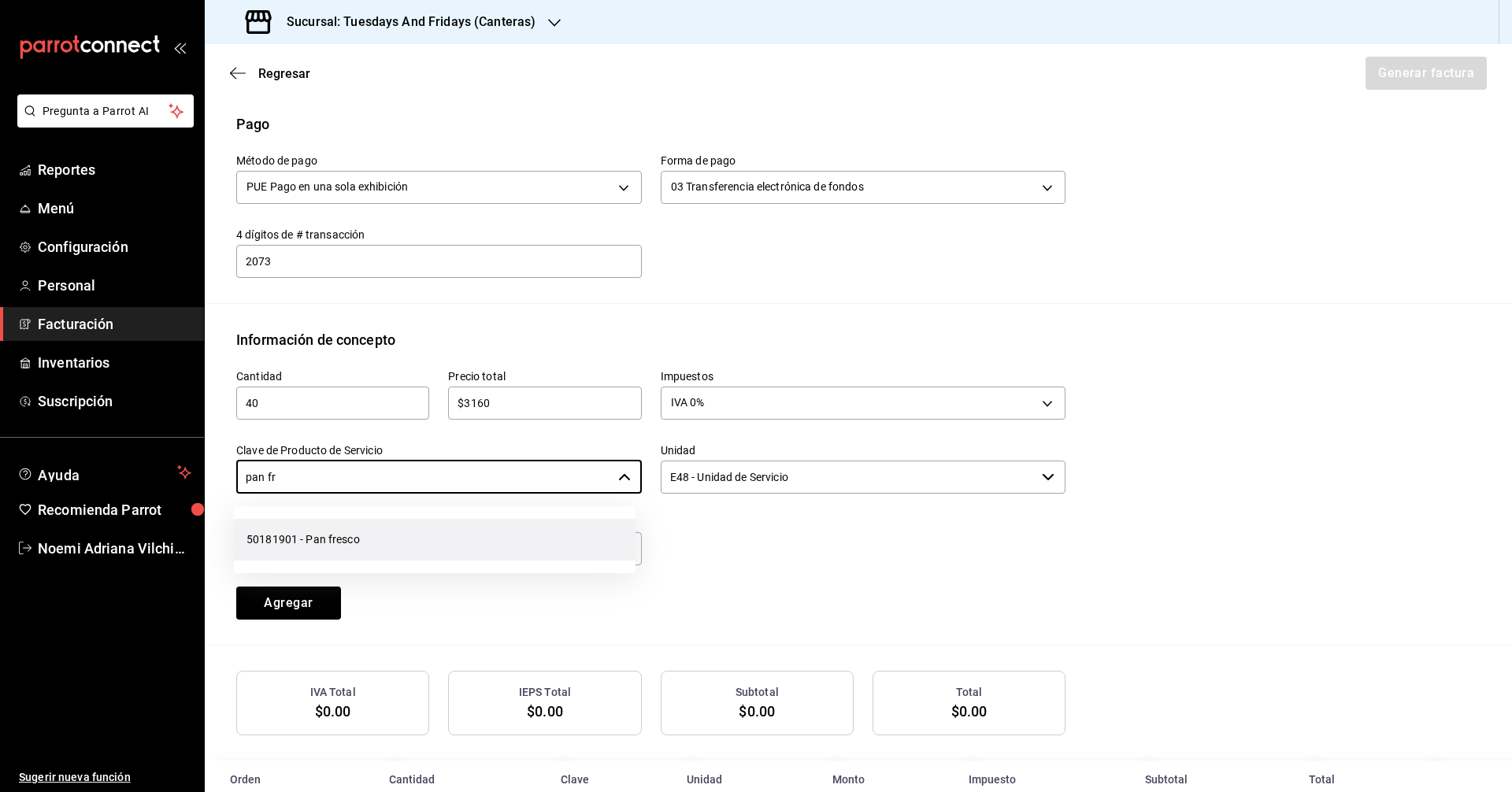 click on "50181901 - Pan fresco" at bounding box center [435, 539] 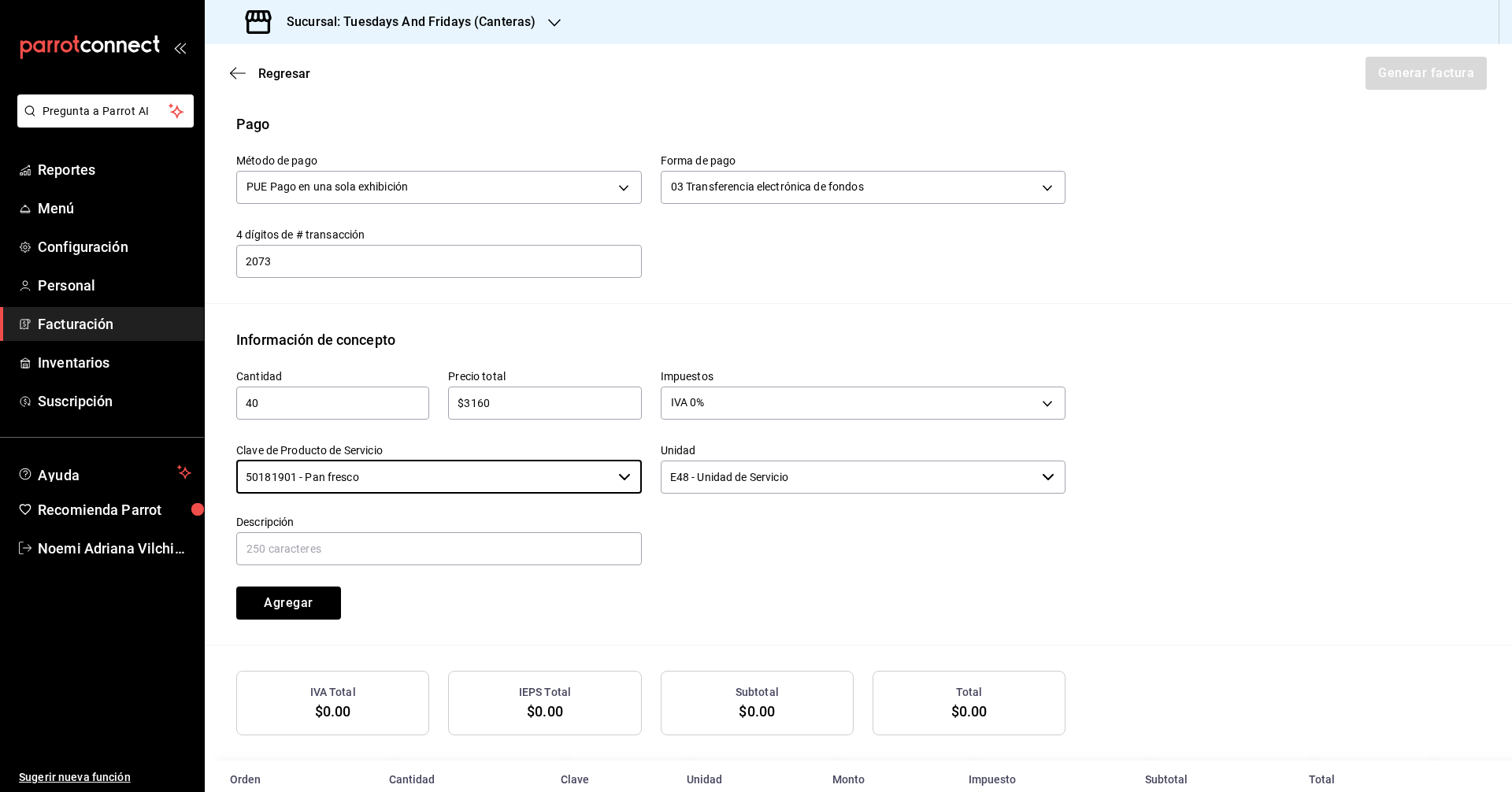 type on "50181901 - Pan fresco" 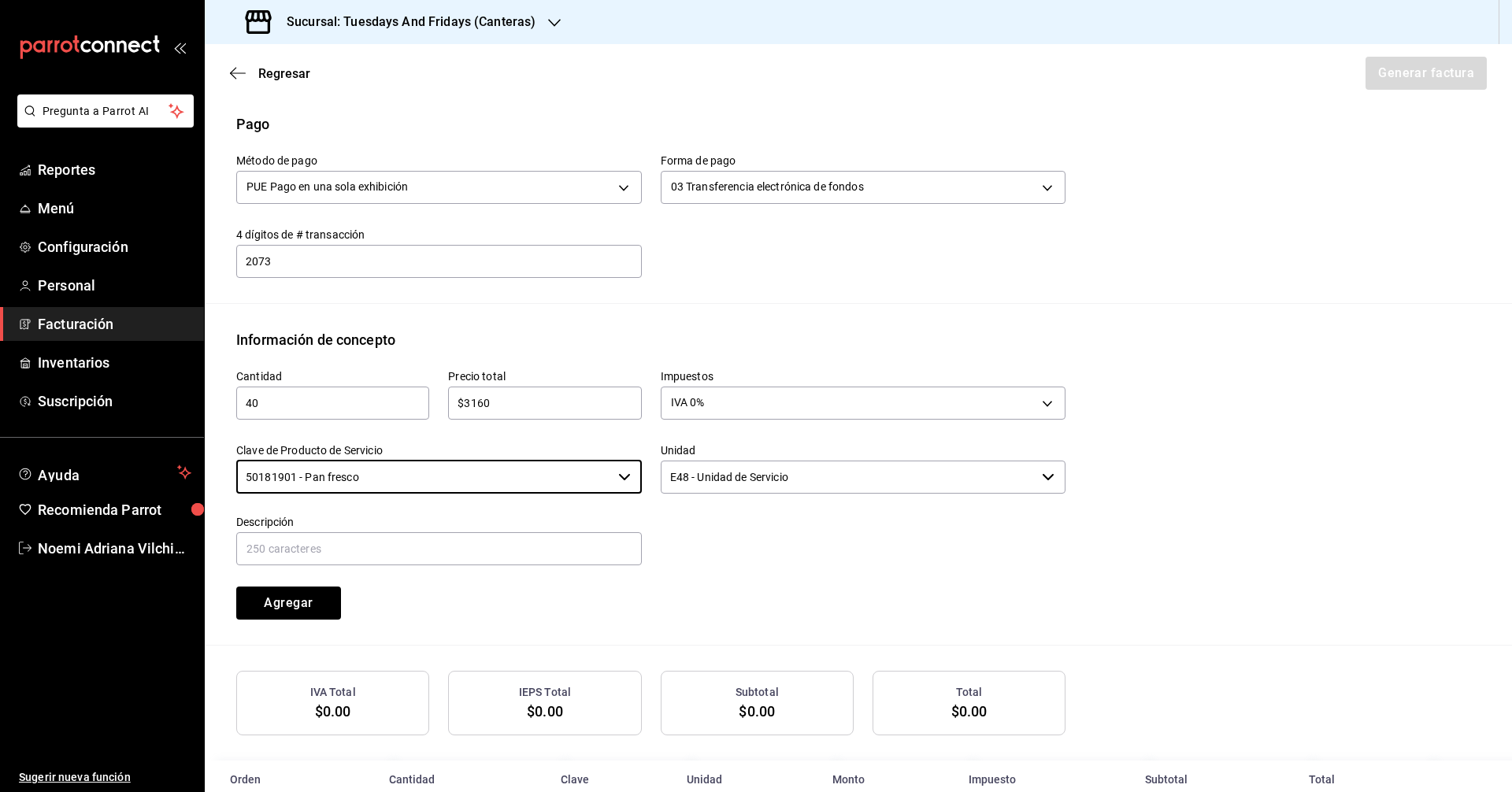 click at bounding box center (854, 531) 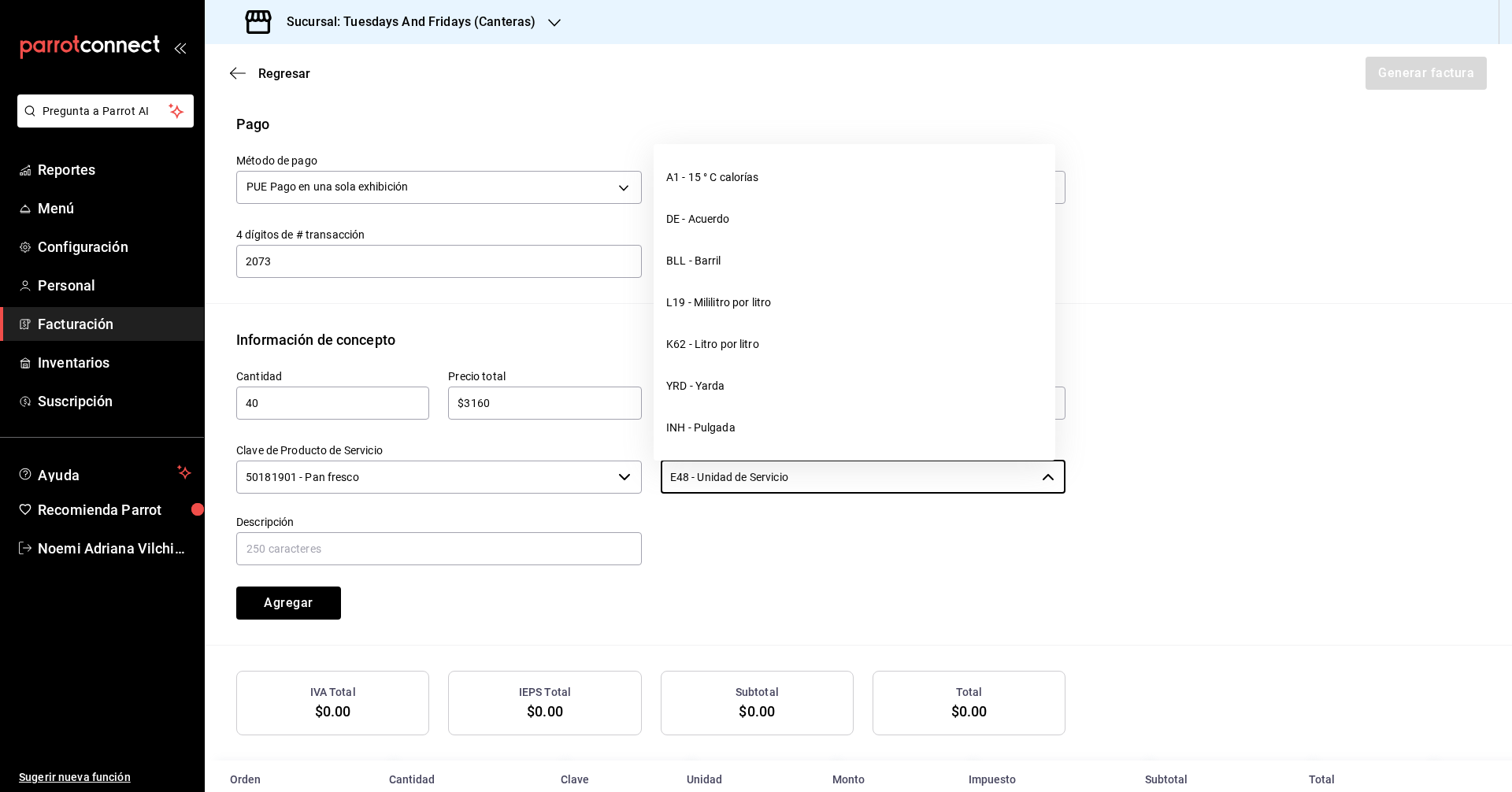 drag, startPoint x: 836, startPoint y: 476, endPoint x: 622, endPoint y: 483, distance: 214.1145 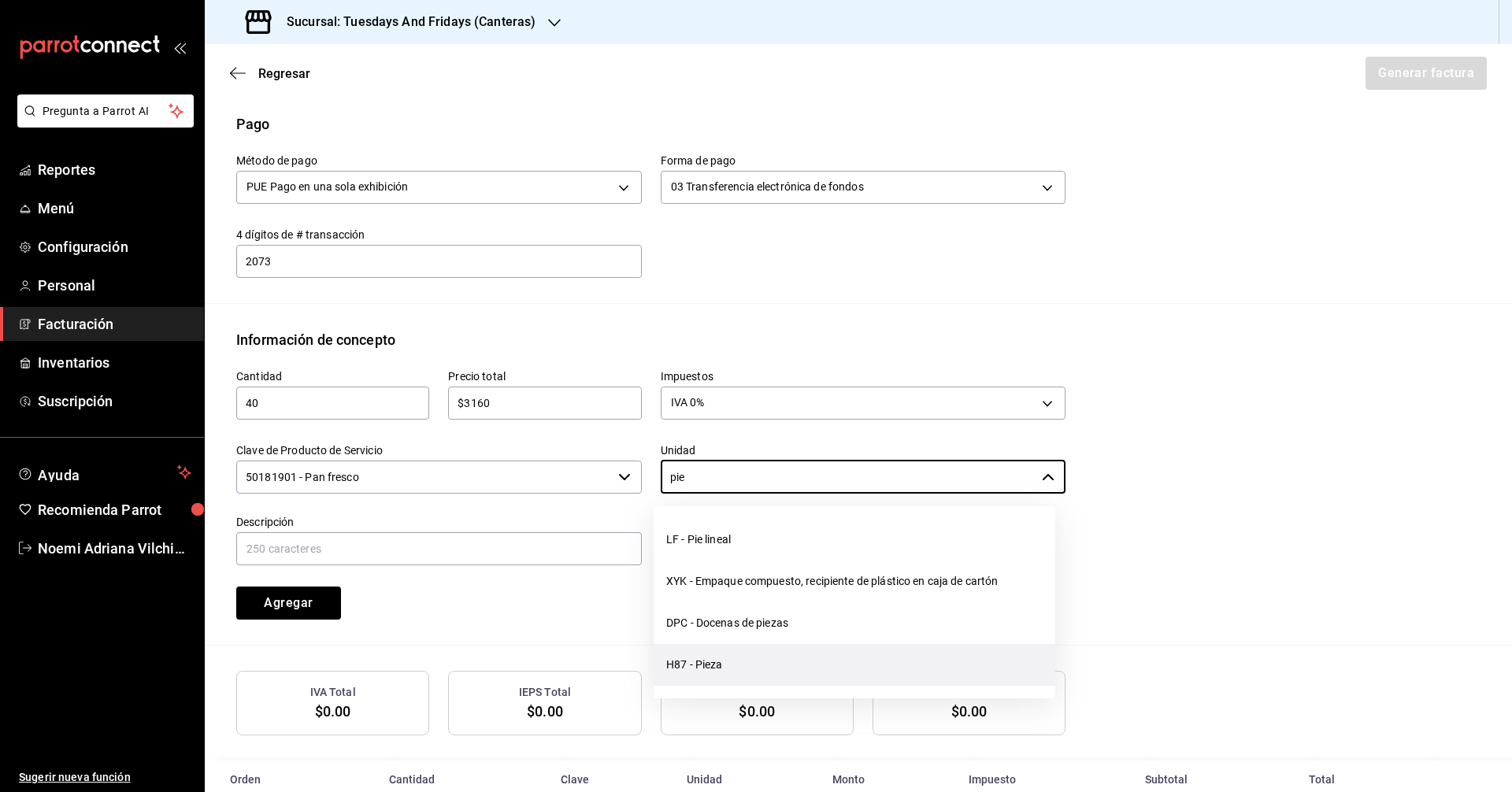 click on "H87 - Pieza" at bounding box center (854, 664) 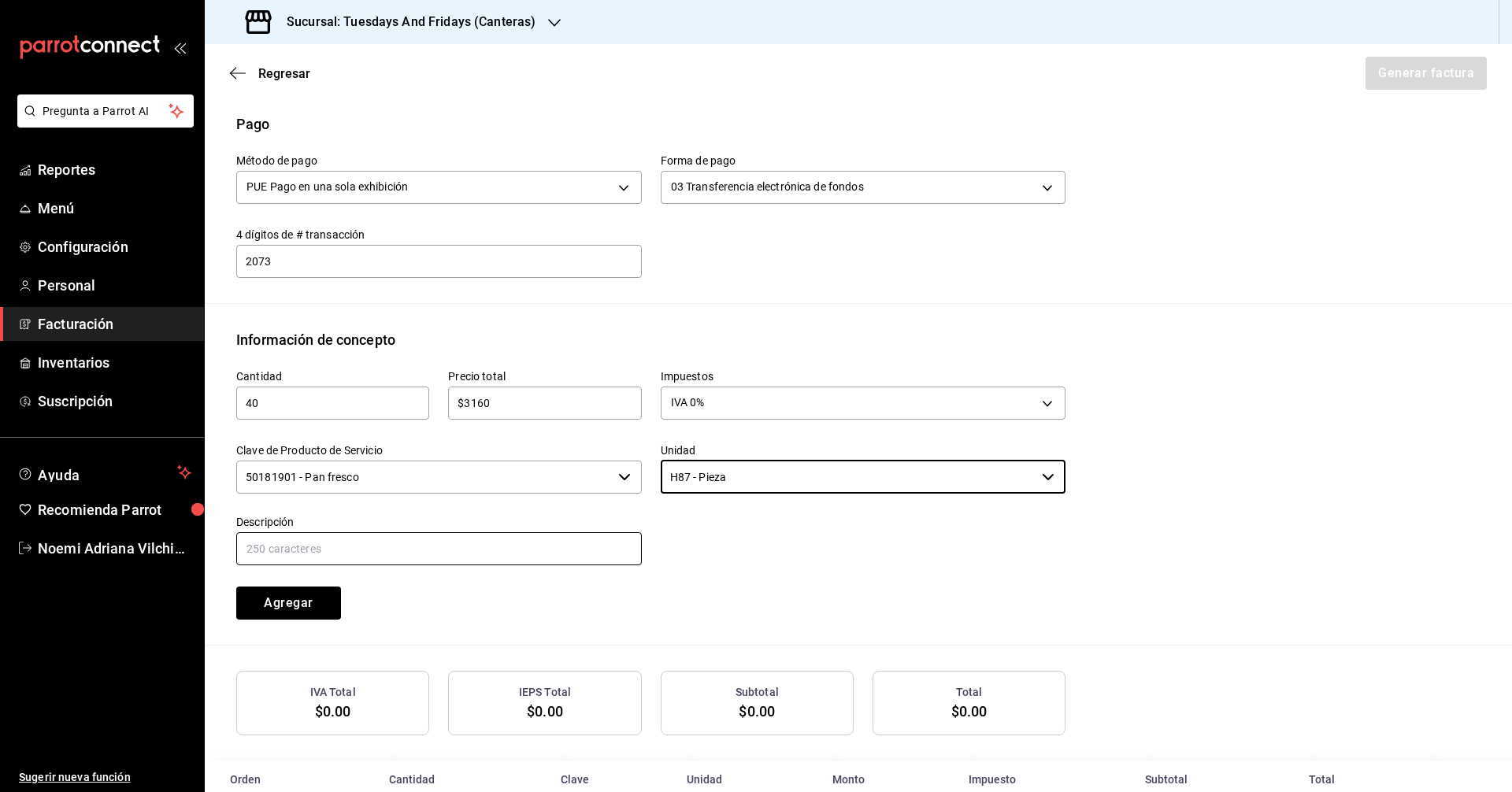 type on "H87 - Pieza" 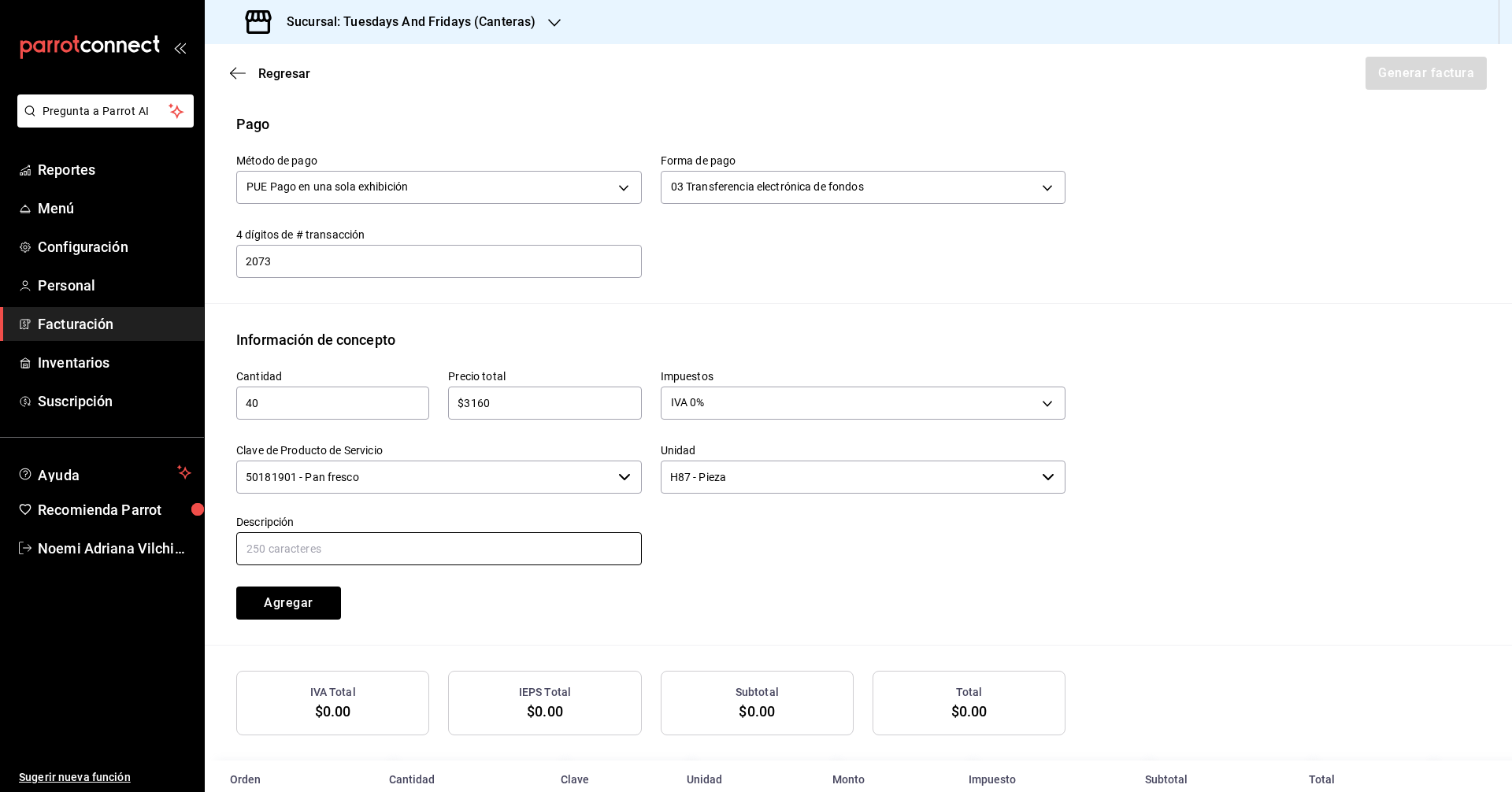 click at bounding box center [439, 549] 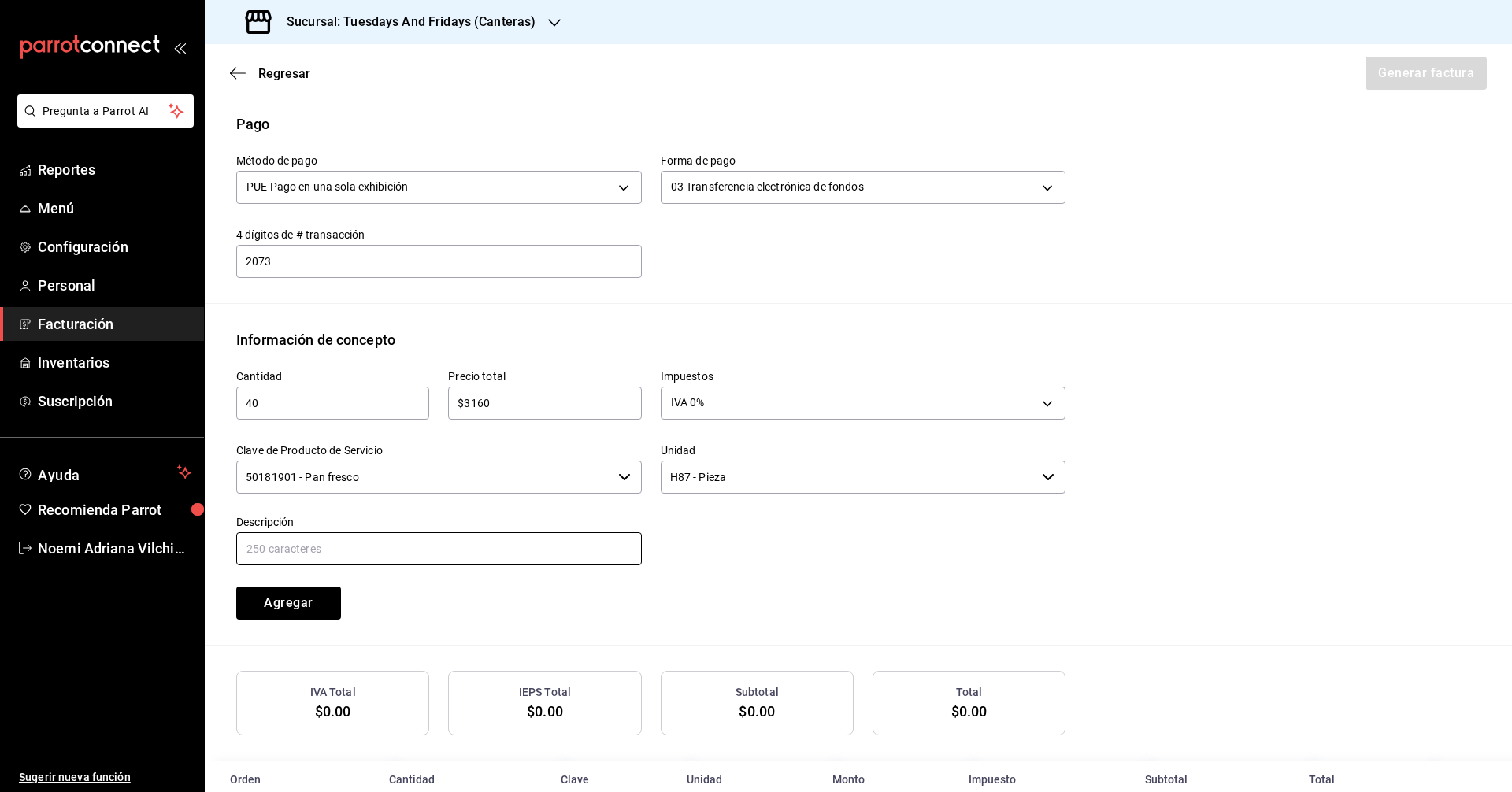 type on "Multigrano" 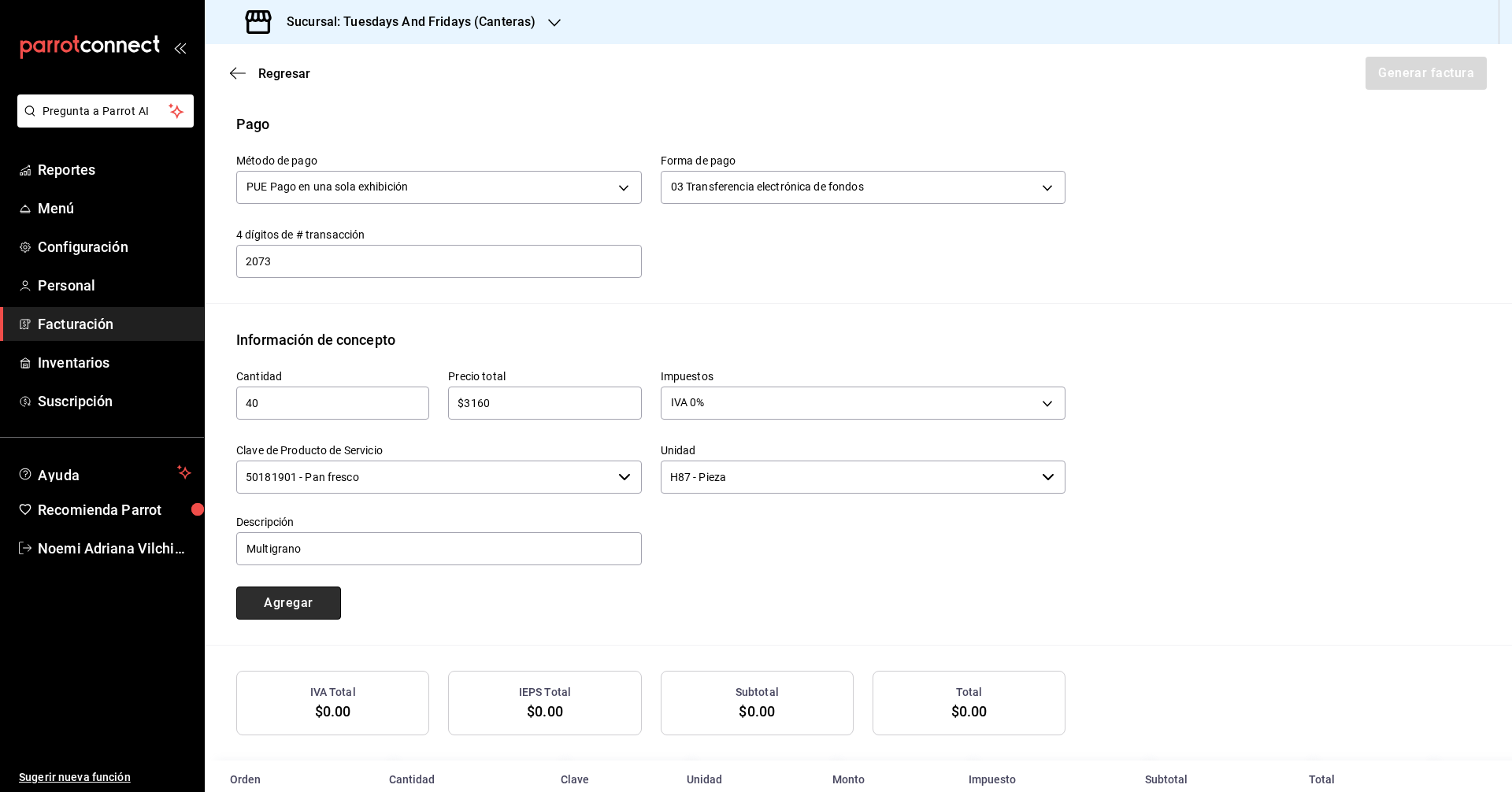 click on "Agregar" at bounding box center (288, 603) 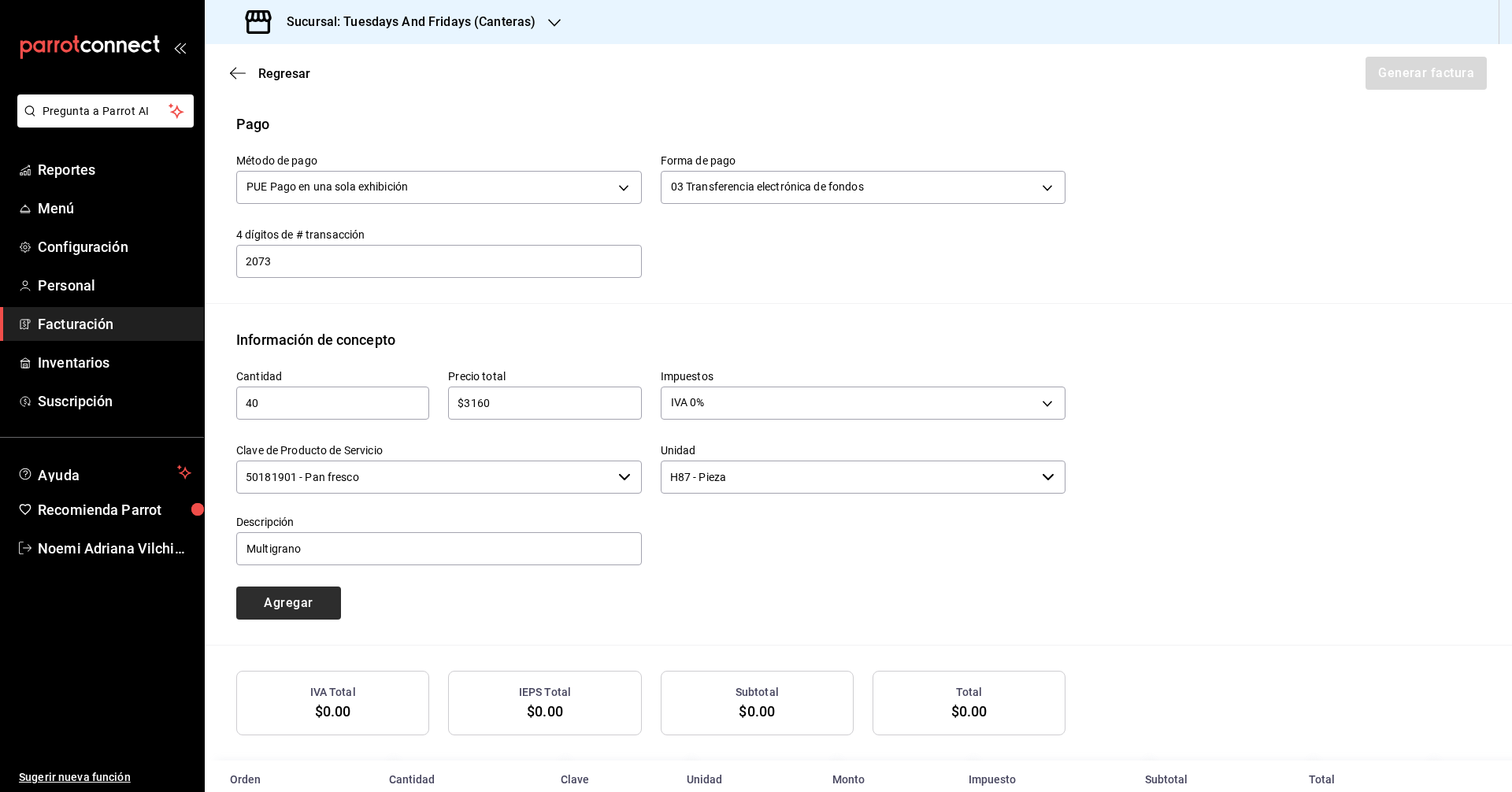 type 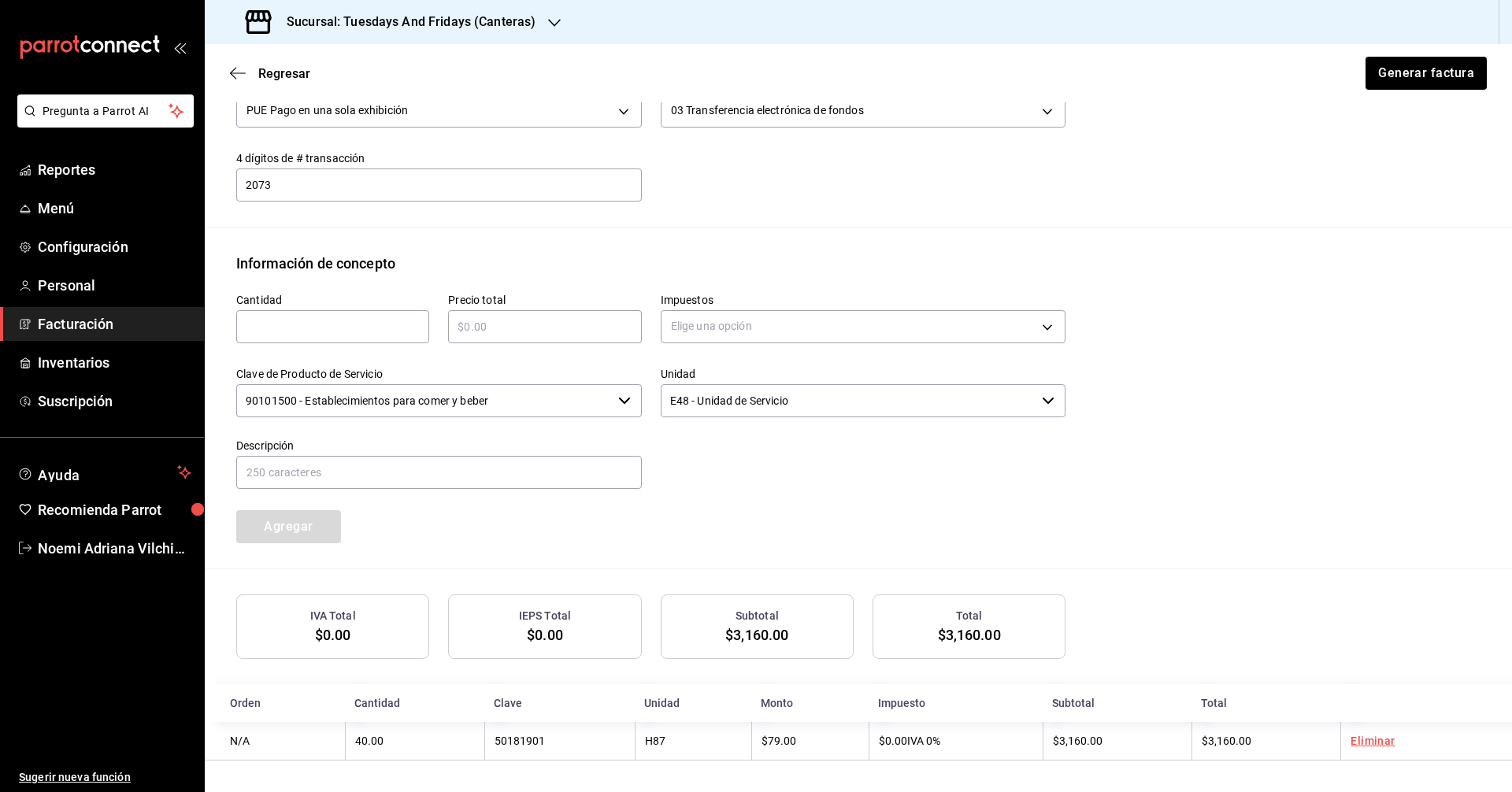 scroll, scrollTop: 472, scrollLeft: 0, axis: vertical 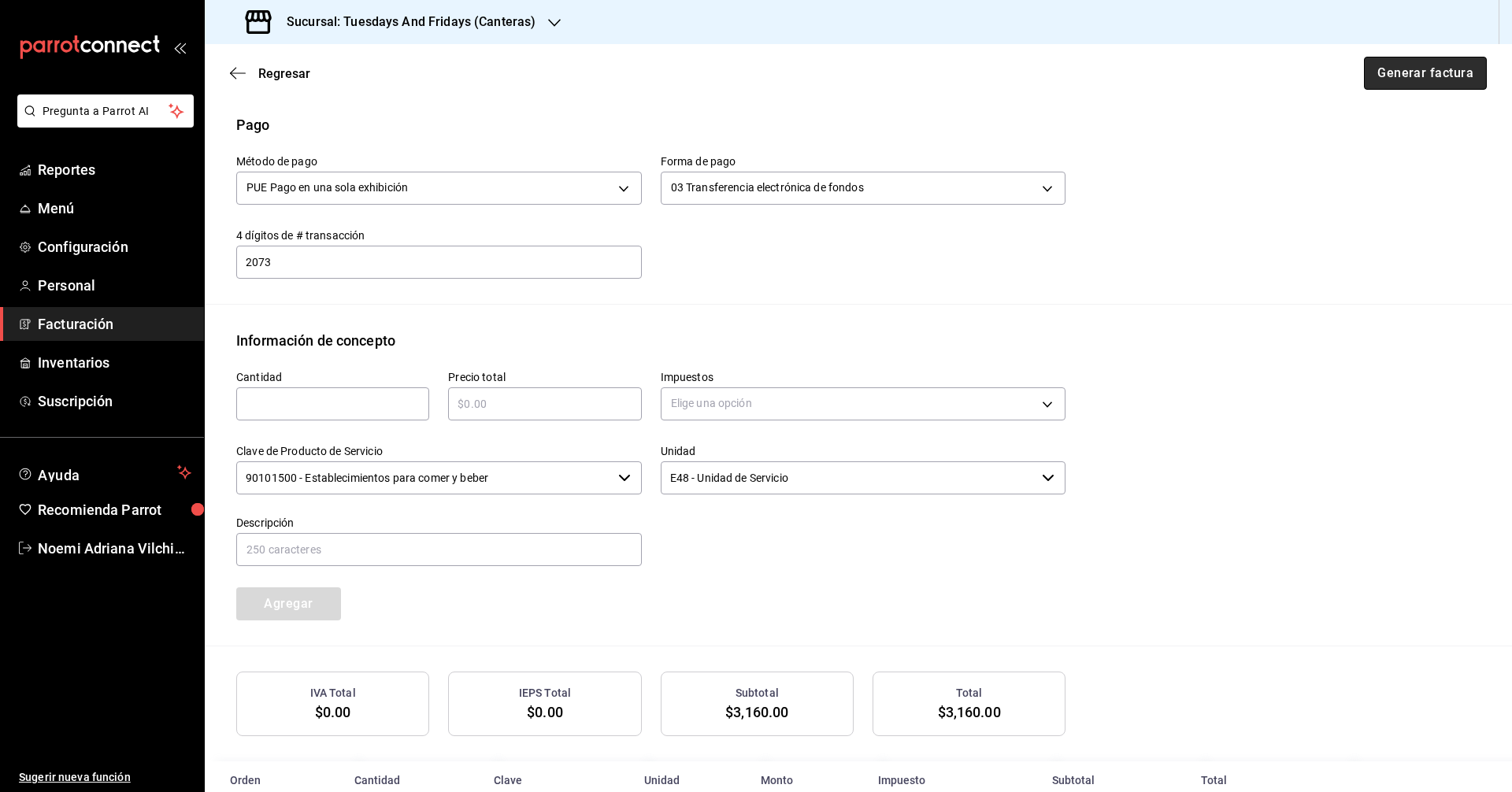 click on "Generar factura" at bounding box center [1425, 73] 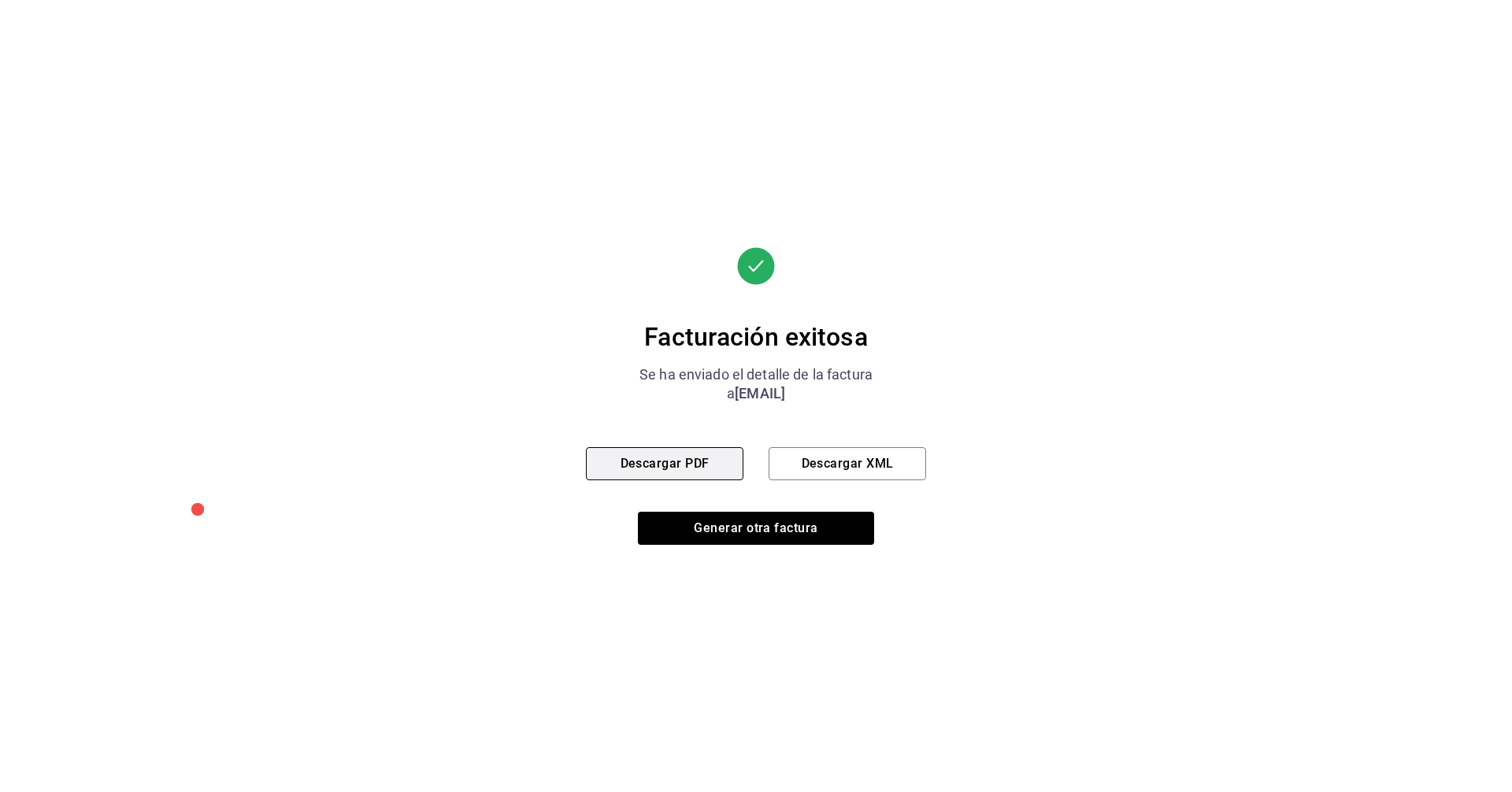 click on "Descargar PDF" at bounding box center [665, 464] 